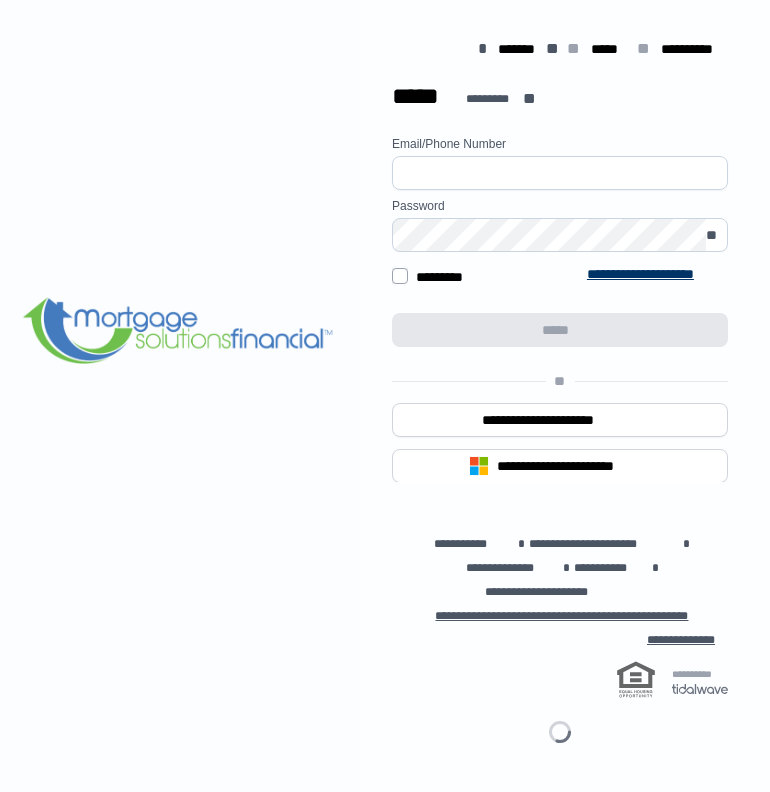 scroll, scrollTop: 0, scrollLeft: 0, axis: both 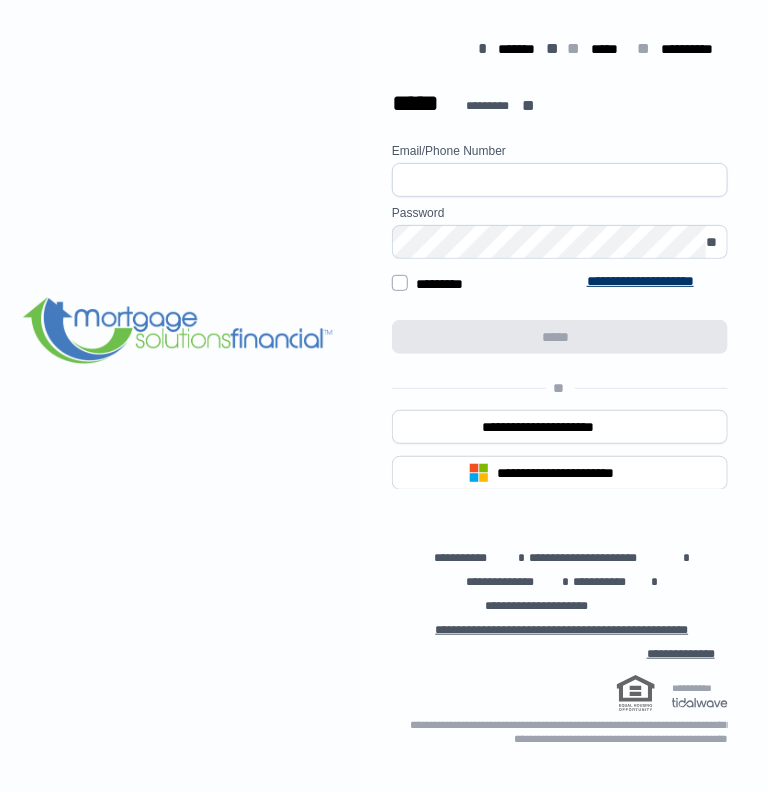 type on "**********" 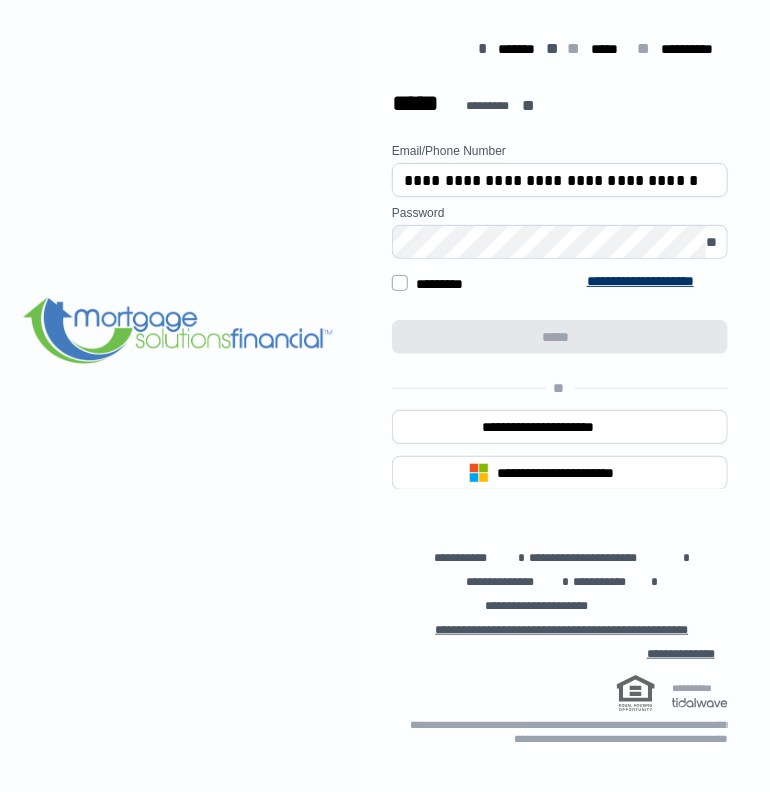 click on "**********" at bounding box center [560, 396] 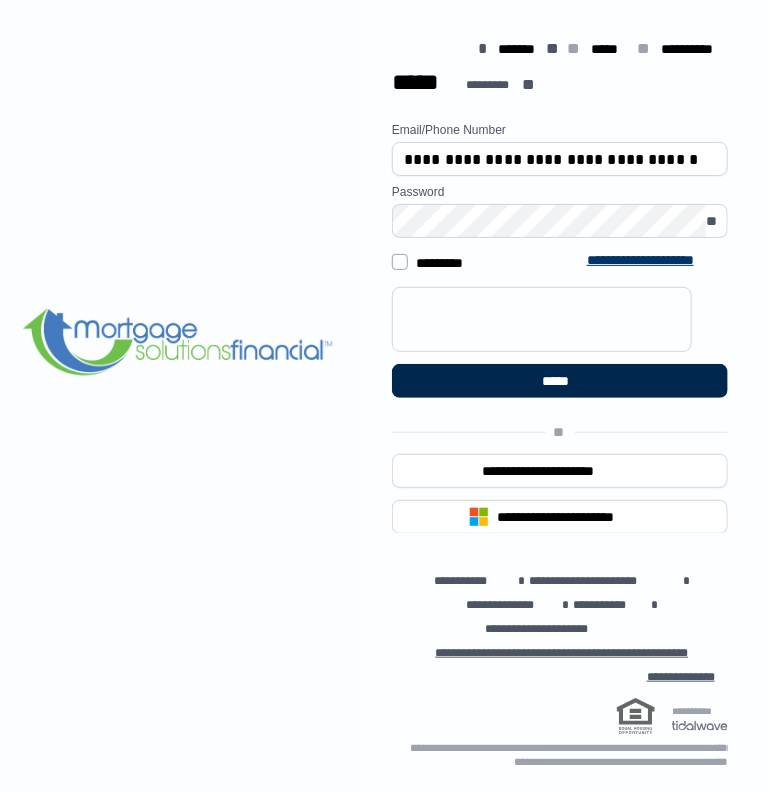 click on "*****" at bounding box center (559, 381) 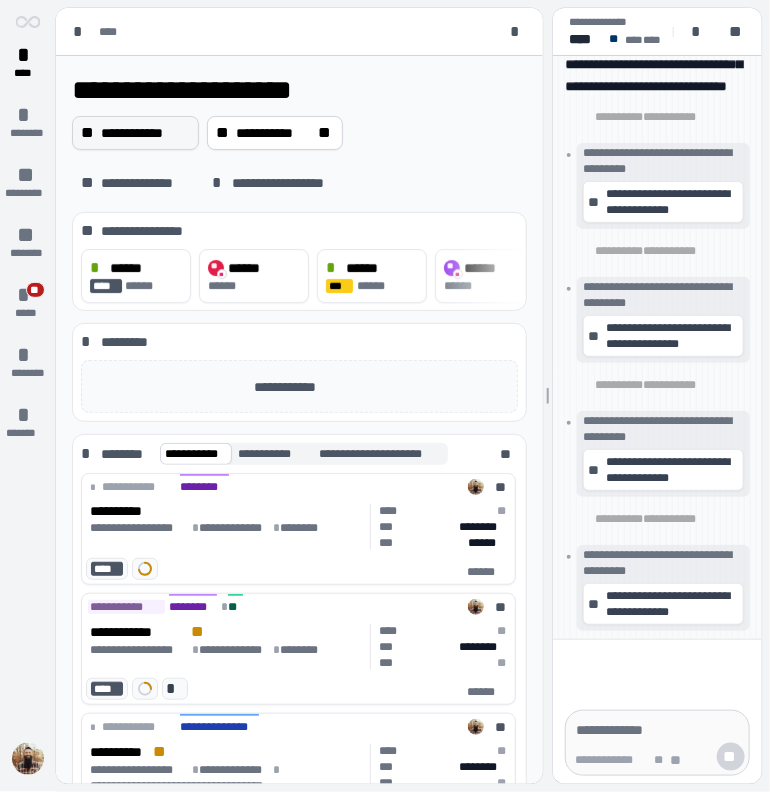 click on "**********" at bounding box center [145, 133] 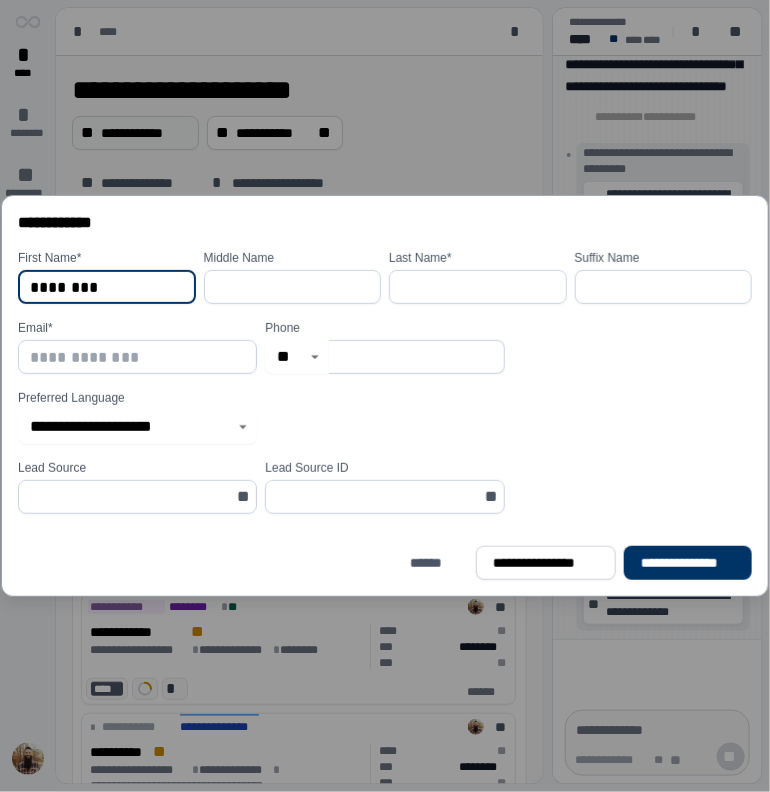 type on "********" 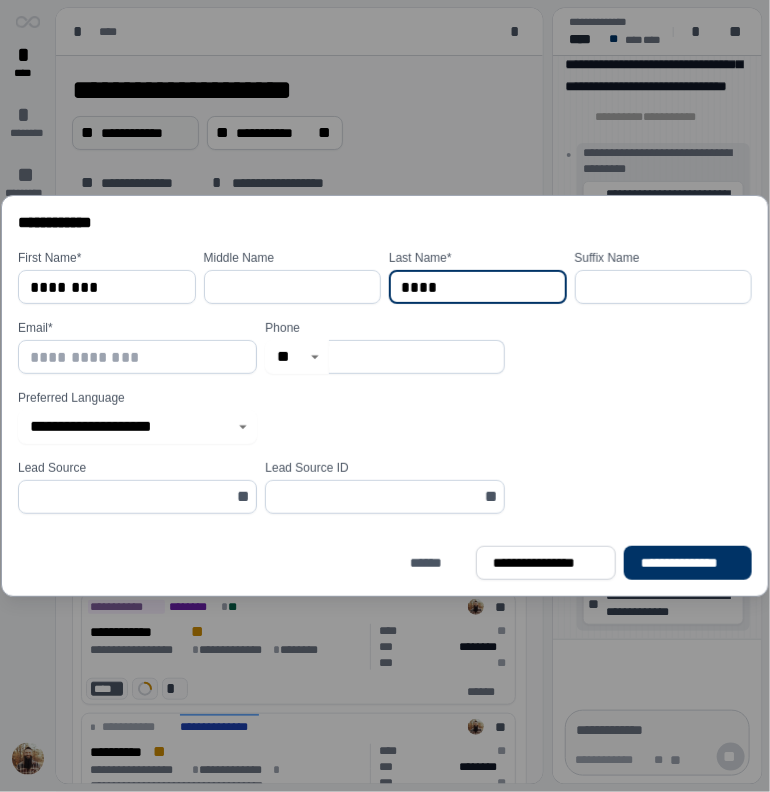 type on "****" 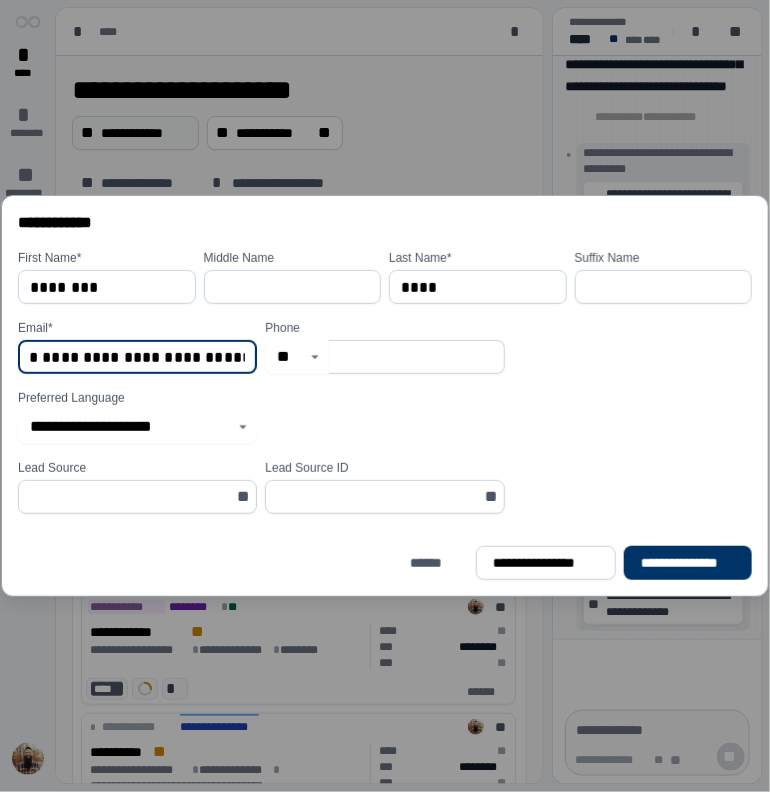 scroll, scrollTop: 0, scrollLeft: 116, axis: horizontal 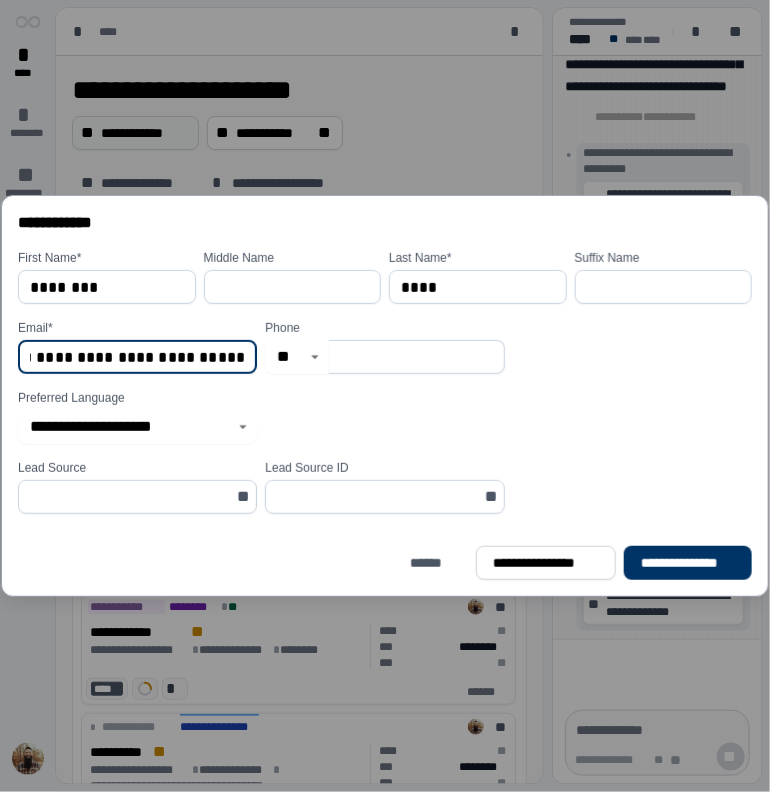 type on "**********" 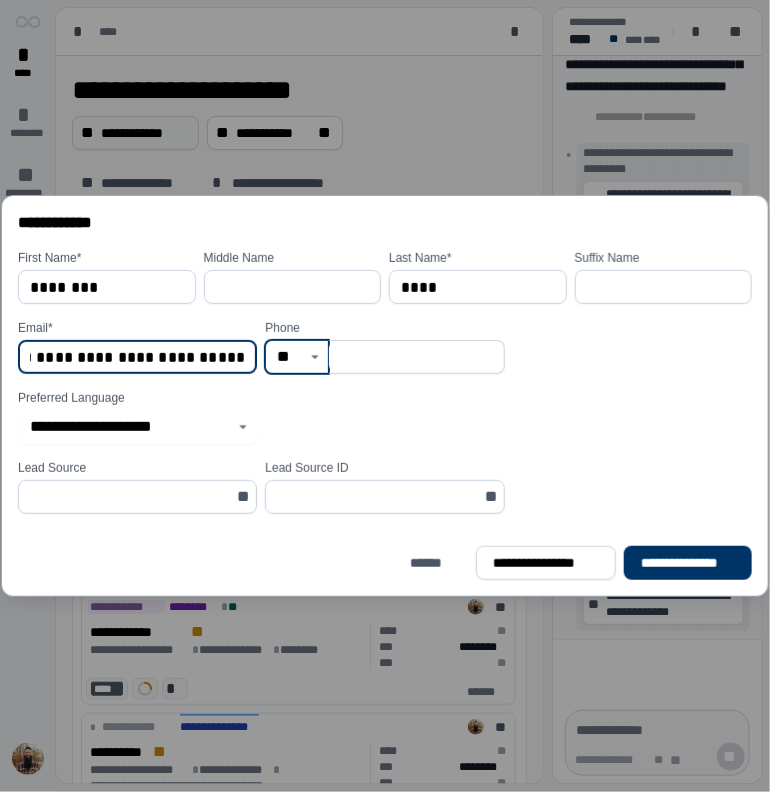 scroll, scrollTop: 0, scrollLeft: 0, axis: both 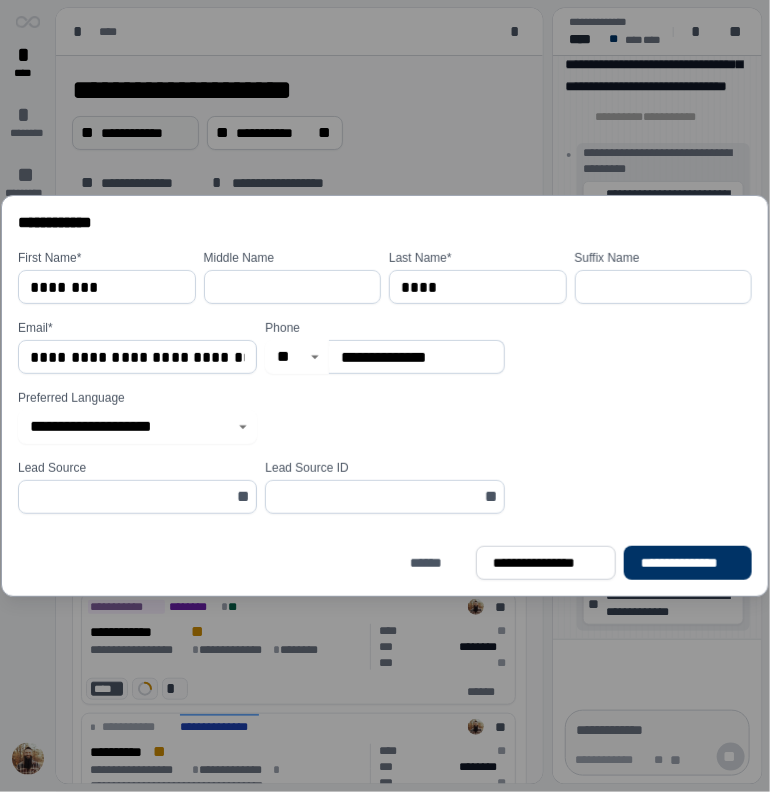 type on "**********" 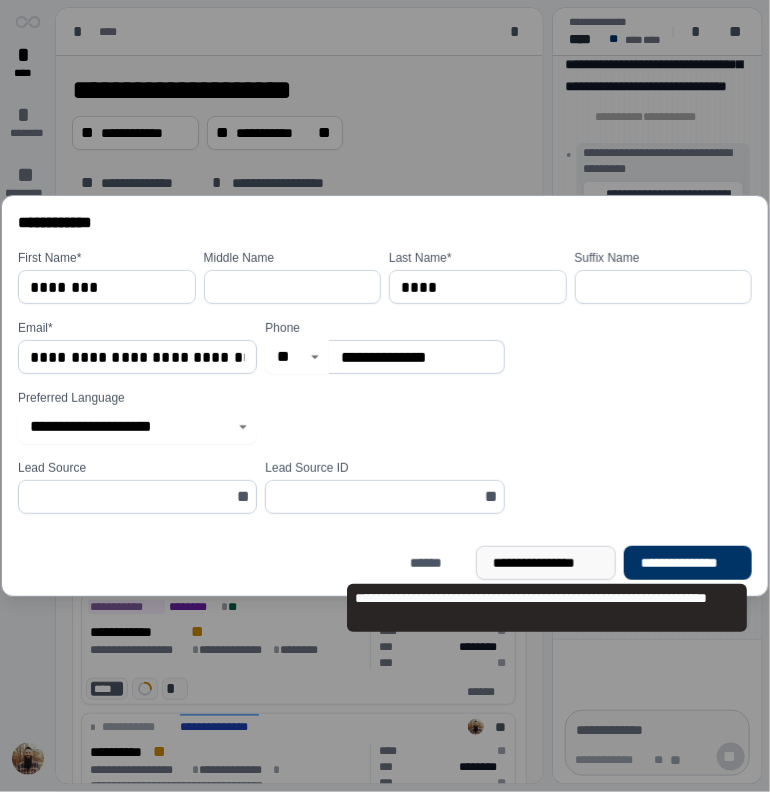 click on "**********" at bounding box center [547, 563] 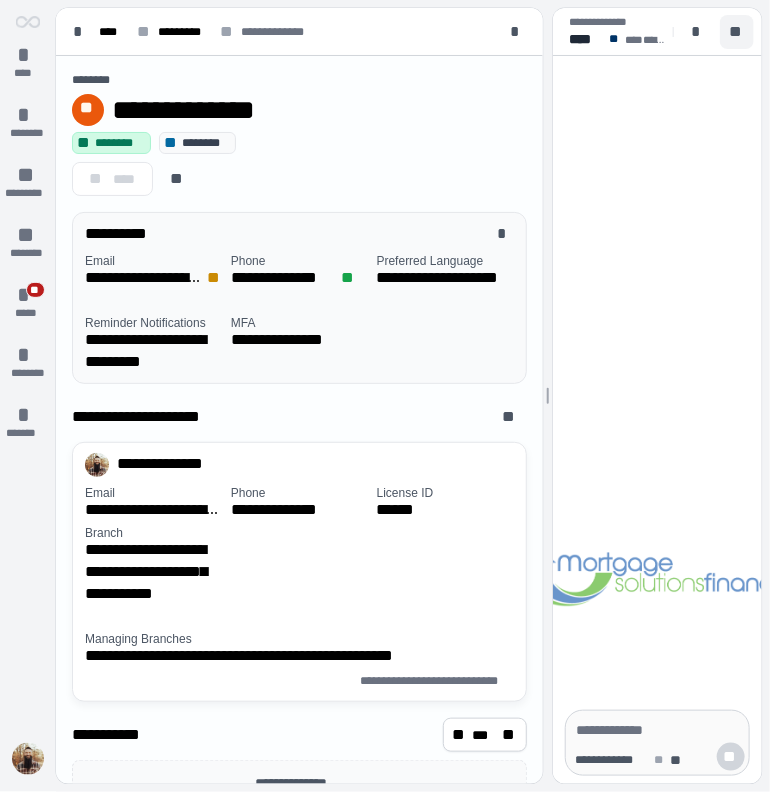 click on "**" at bounding box center [737, 32] 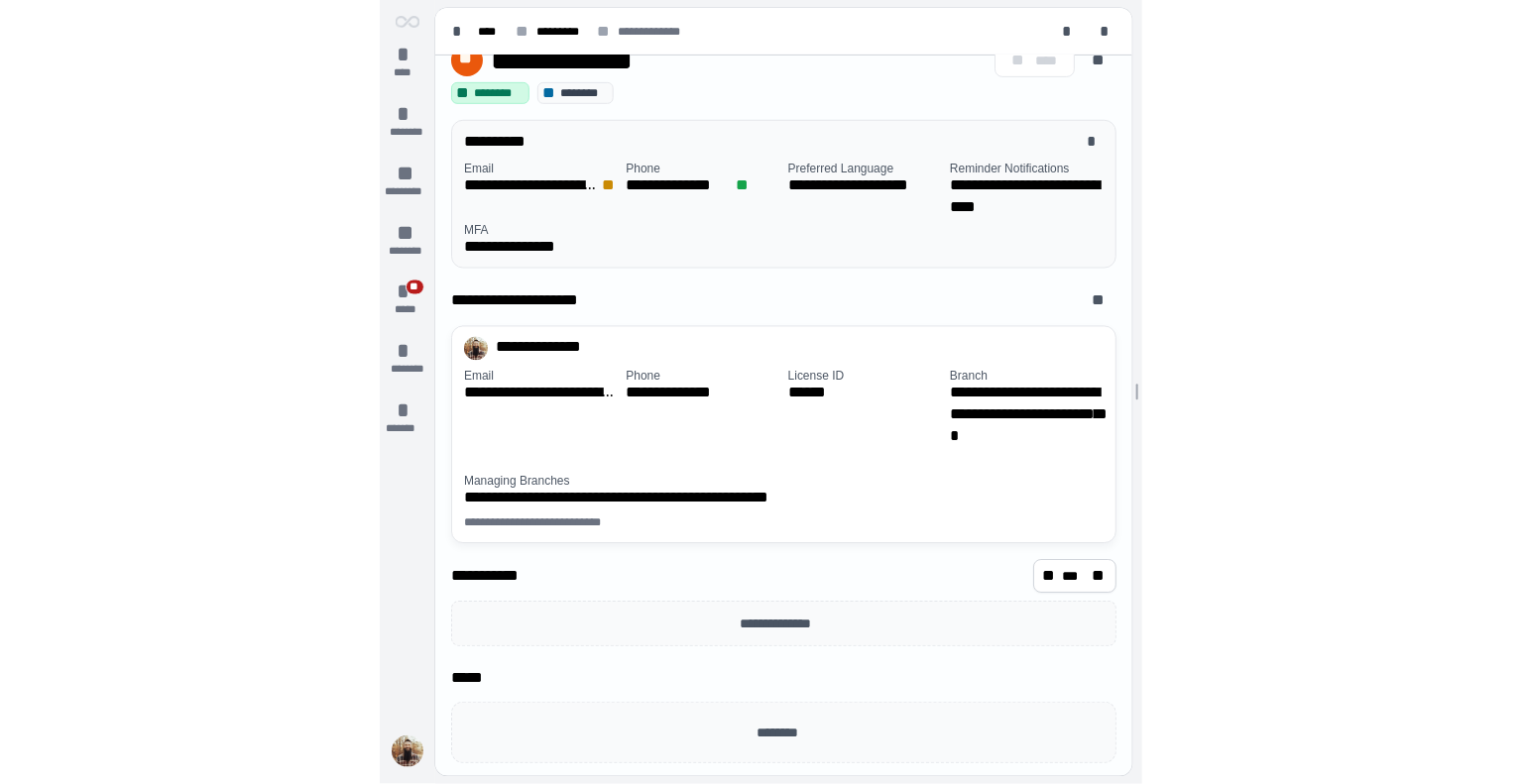 scroll, scrollTop: 0, scrollLeft: 0, axis: both 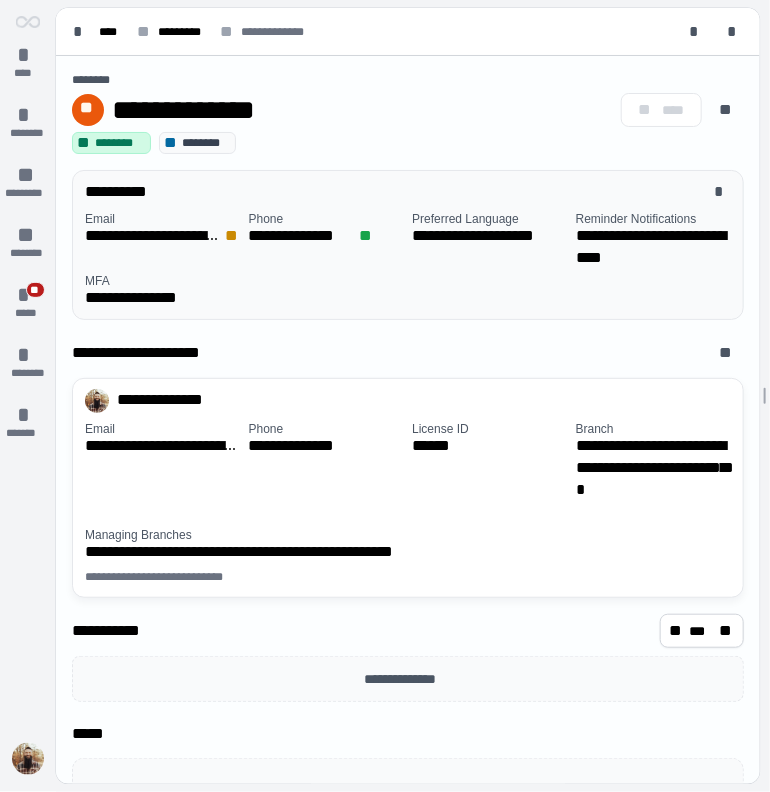 click on "**" at bounding box center (233, 236) 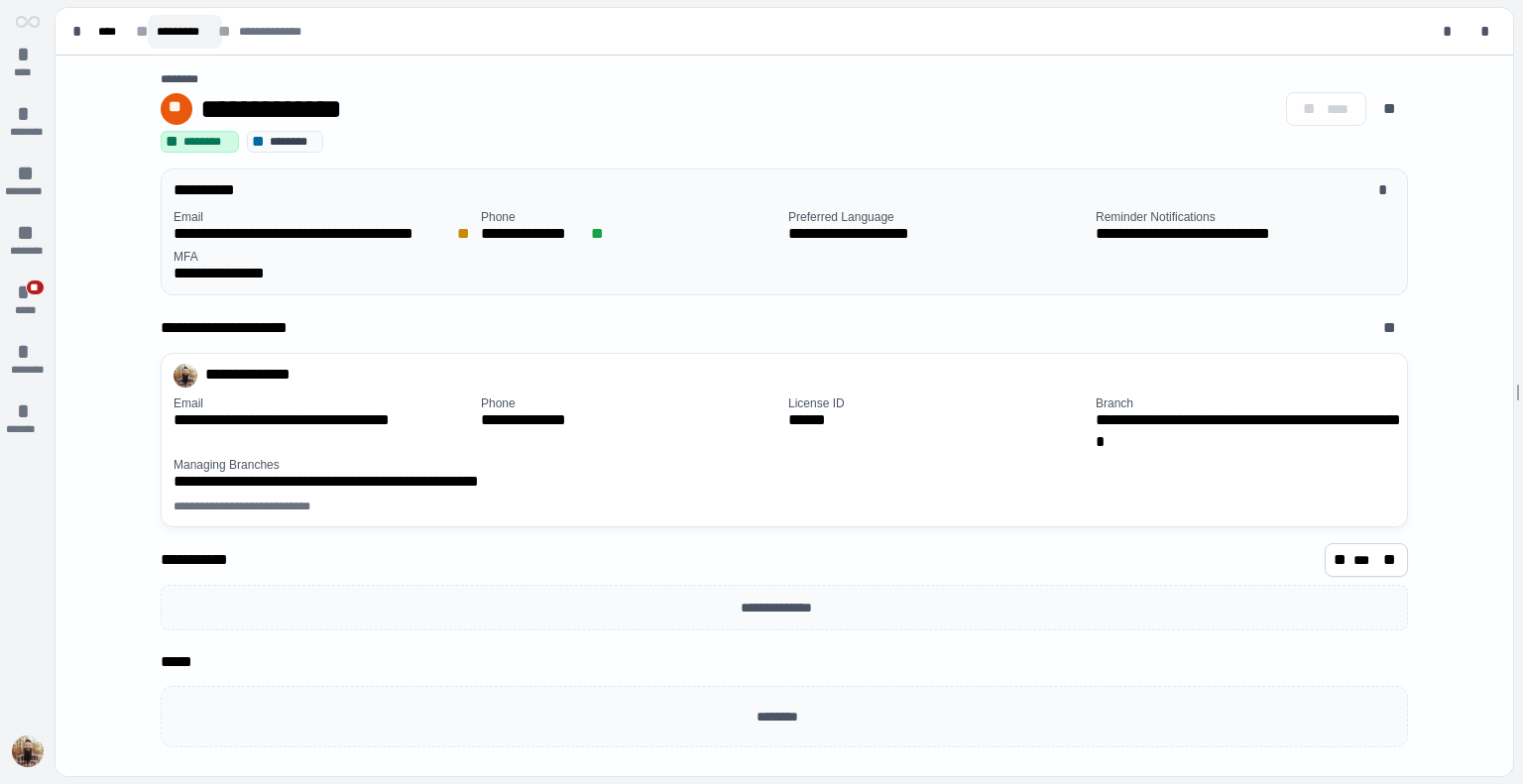 click on "*********" at bounding box center [184, 32] 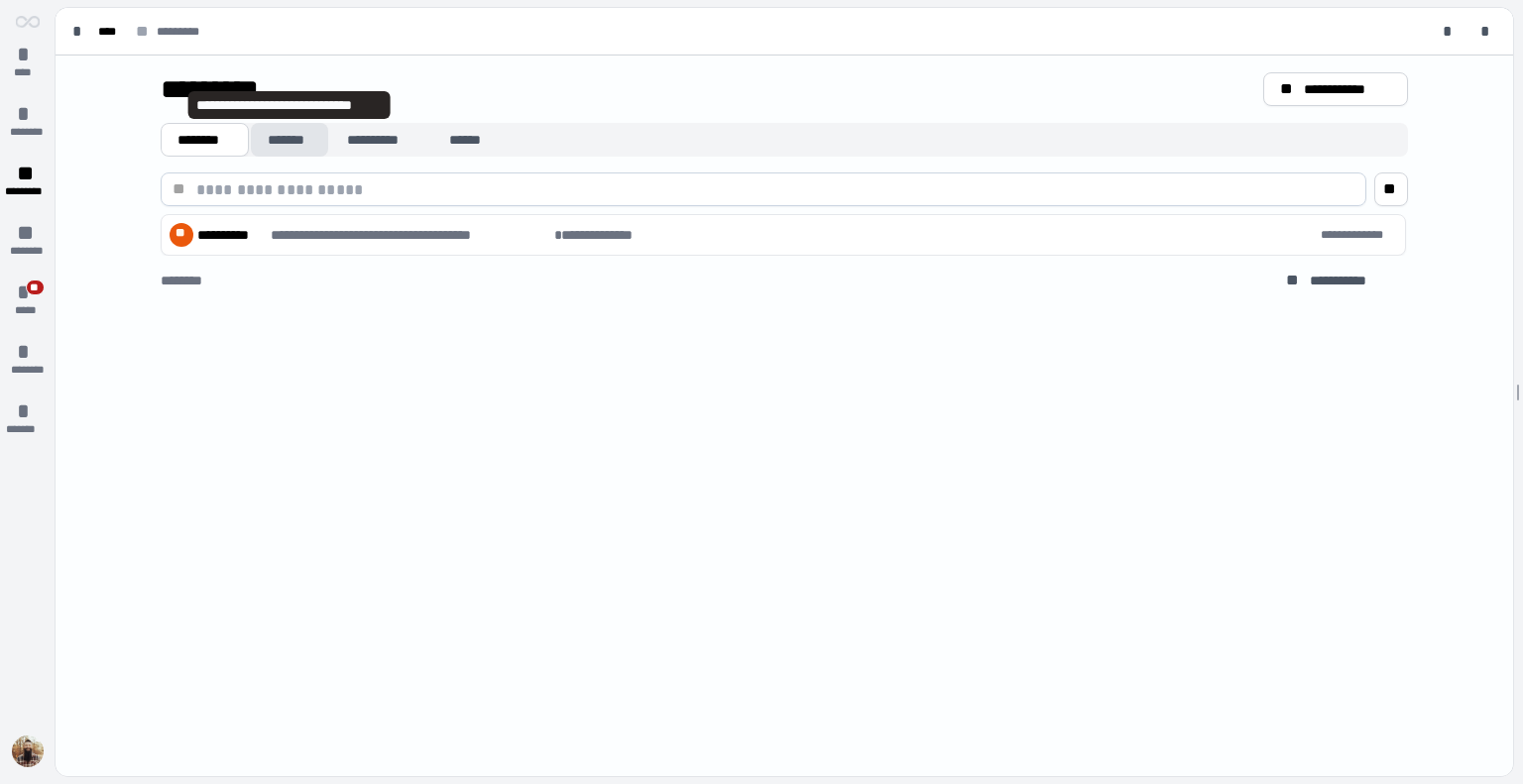 click on "*******" at bounding box center [290, 140] 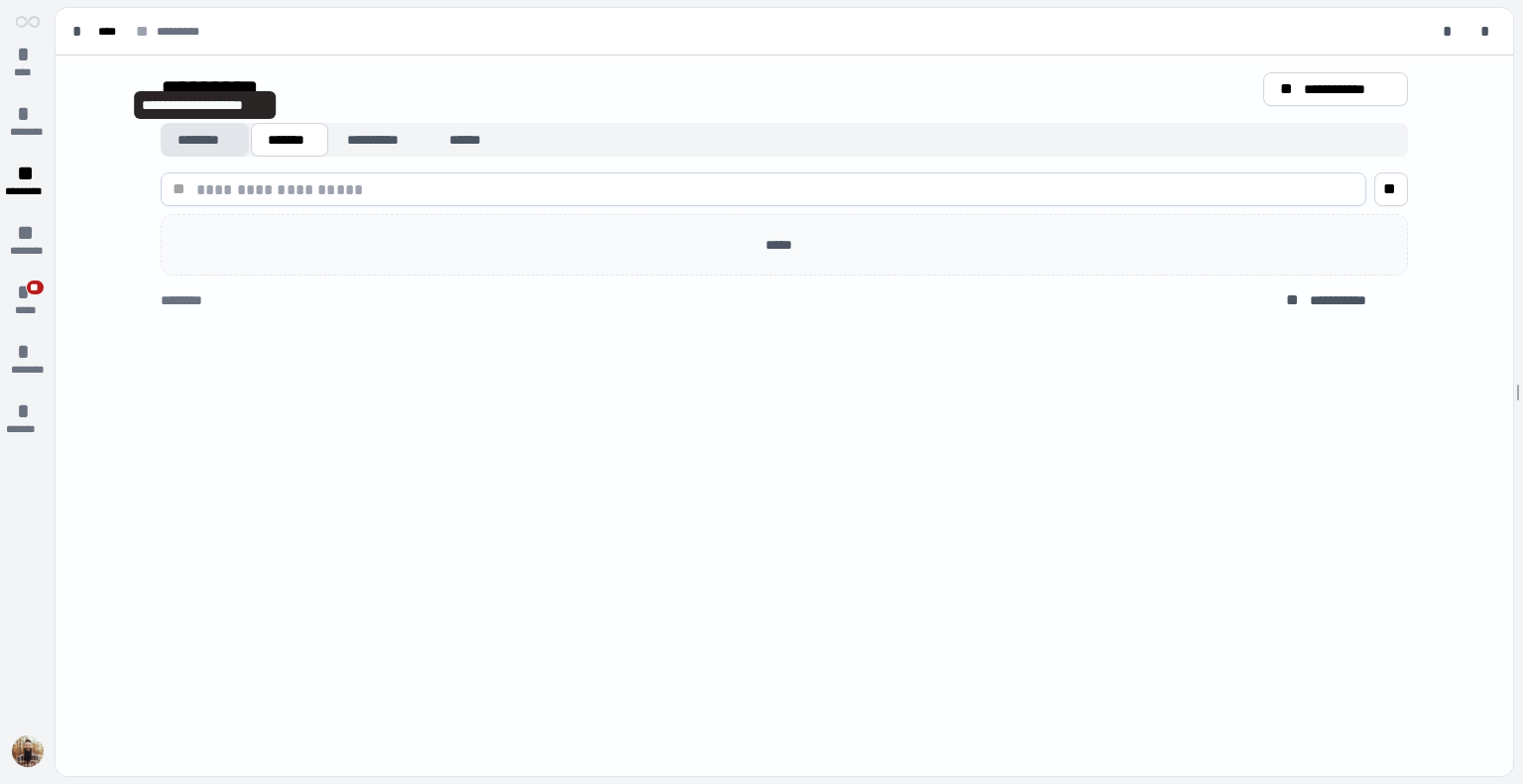 click on "********" at bounding box center [204, 140] 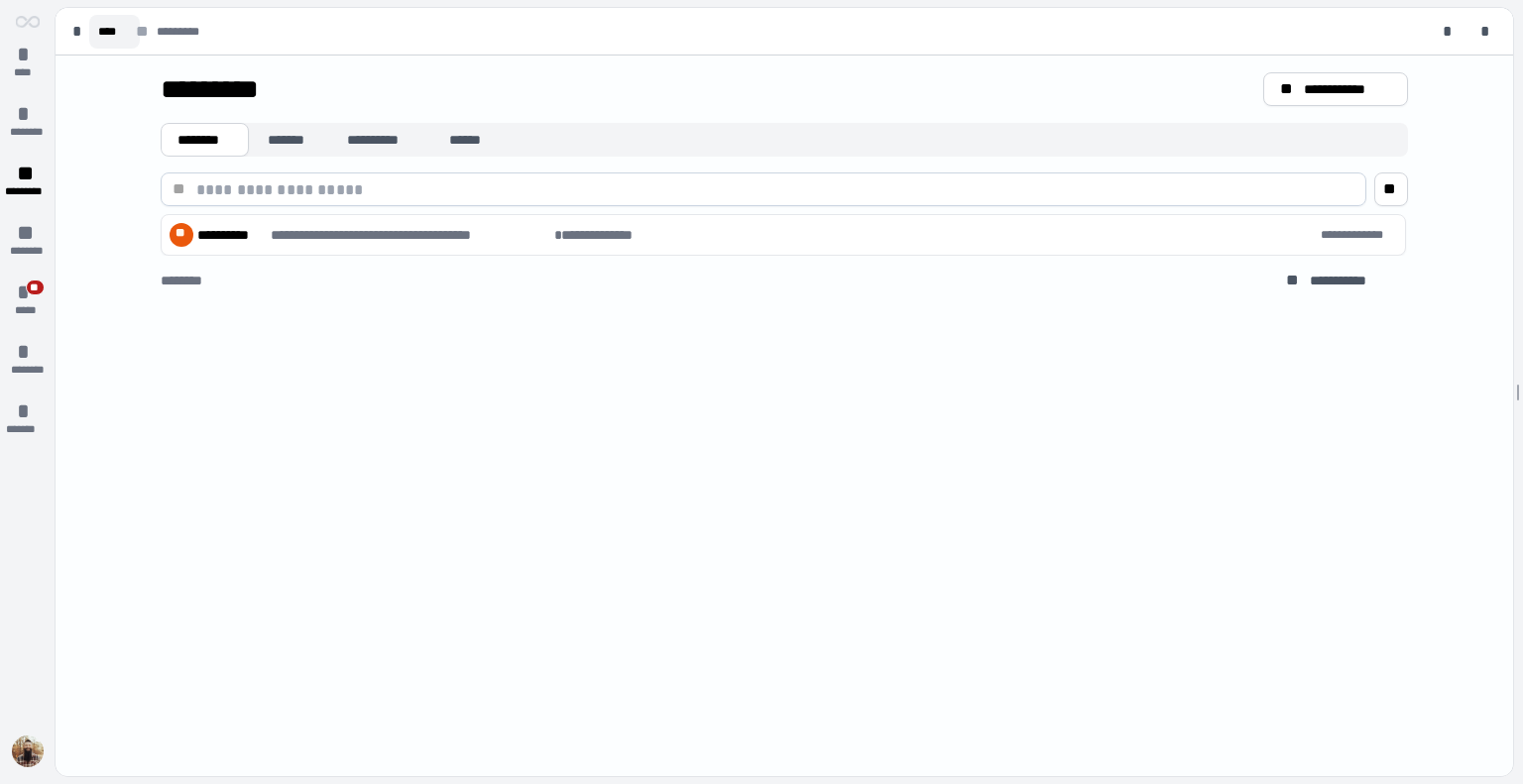 click on "****" at bounding box center (114, 32) 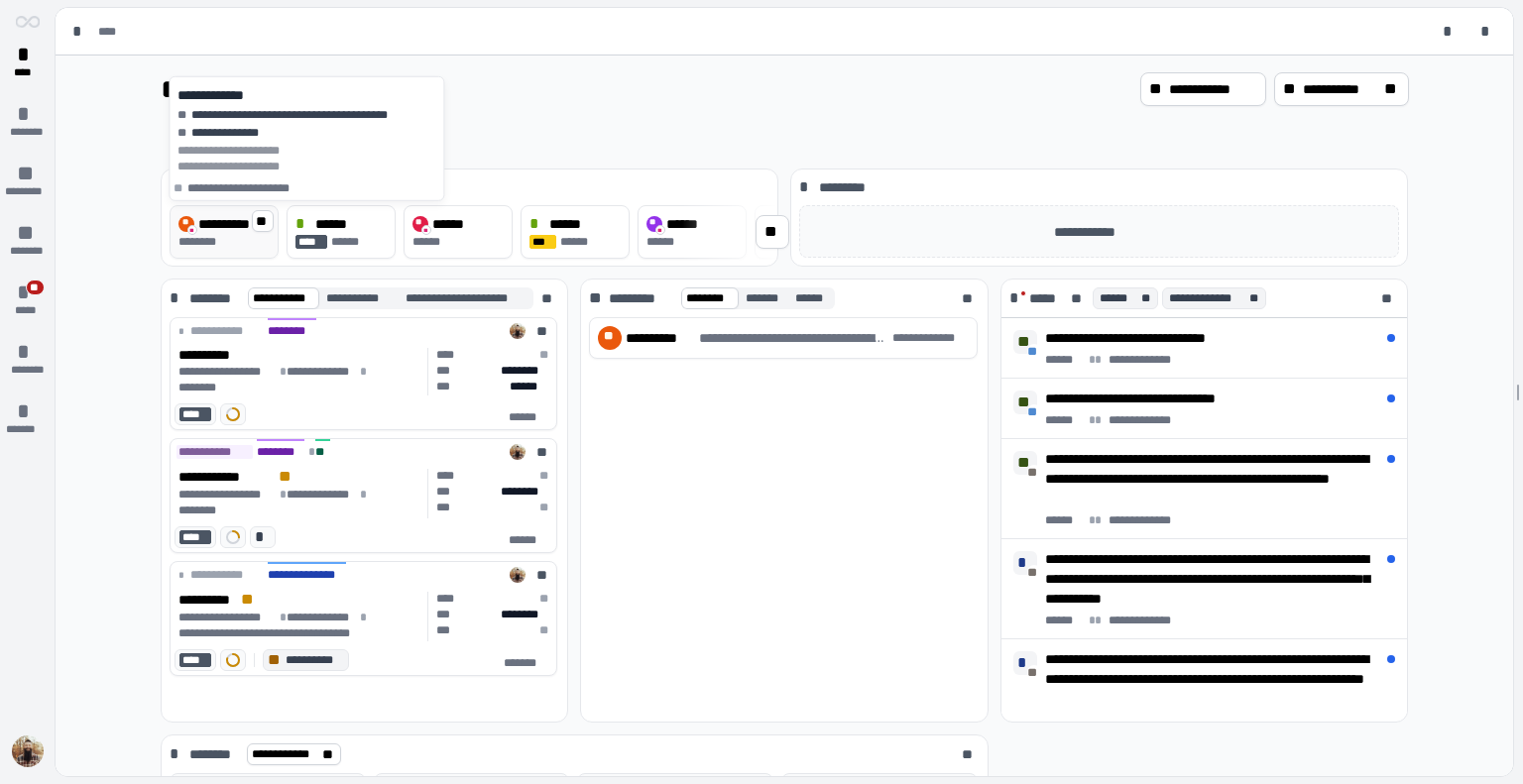 click on "**********" at bounding box center [231, 224] 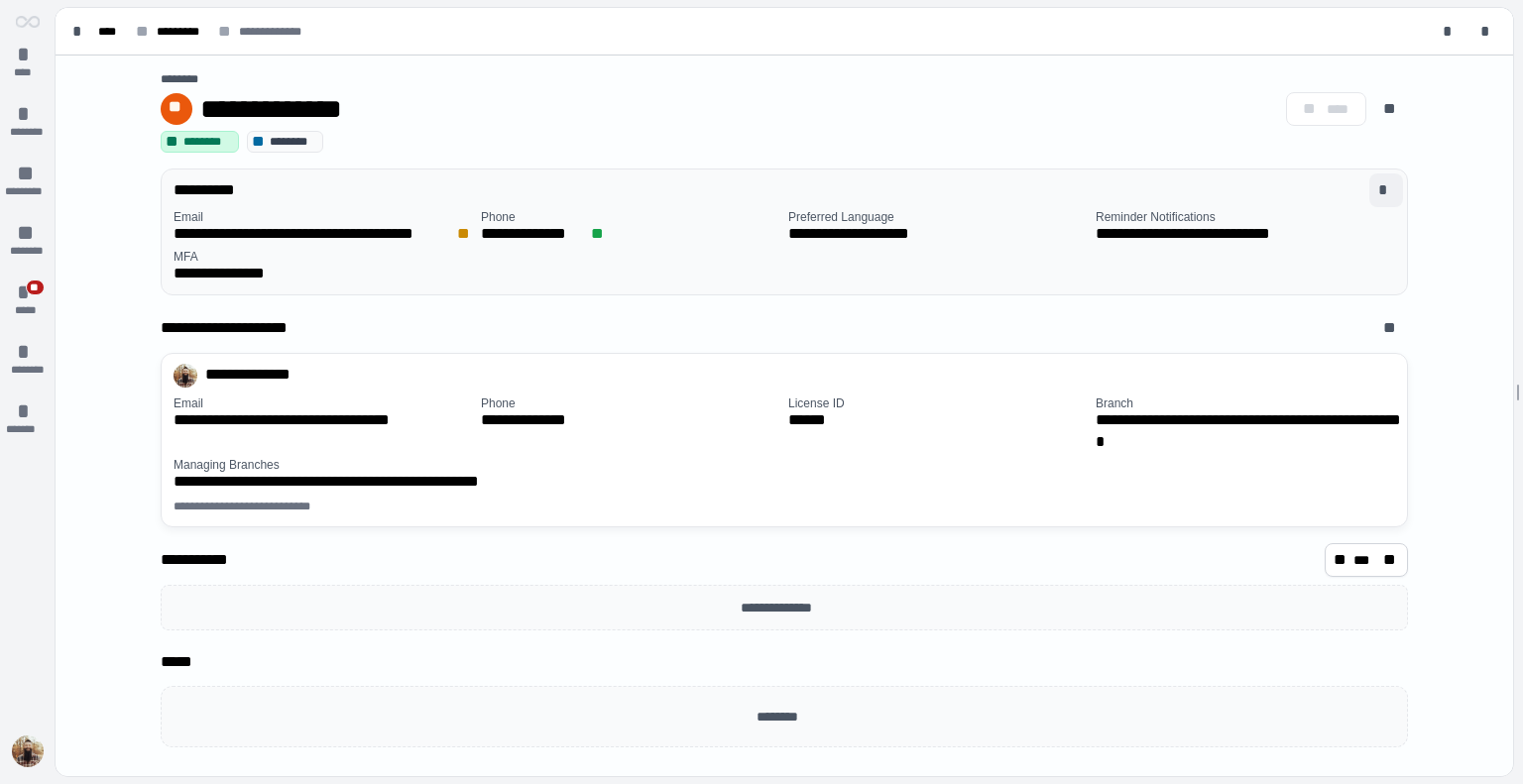 click on "*" at bounding box center [1386, 190] 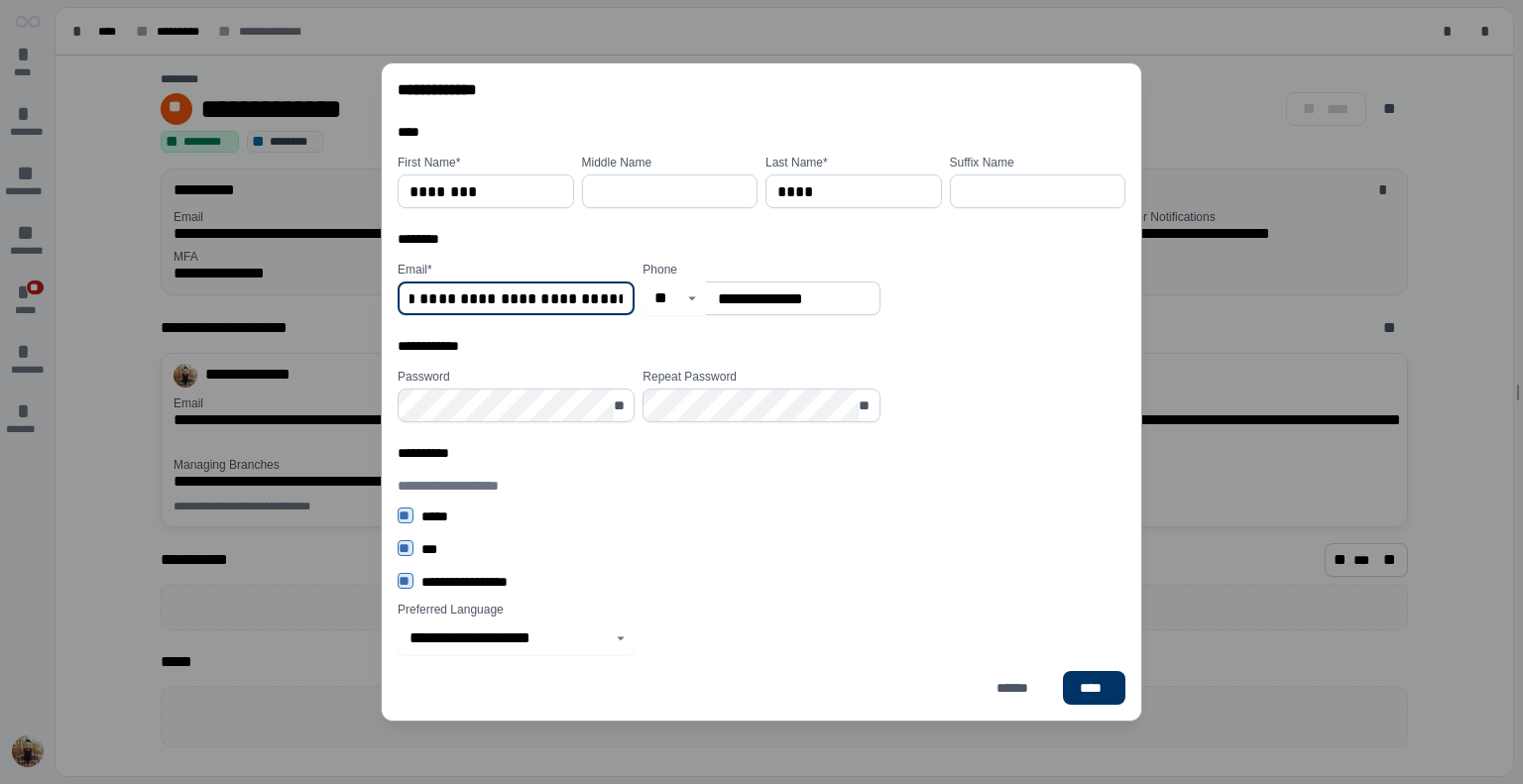 scroll, scrollTop: 0, scrollLeft: 115, axis: horizontal 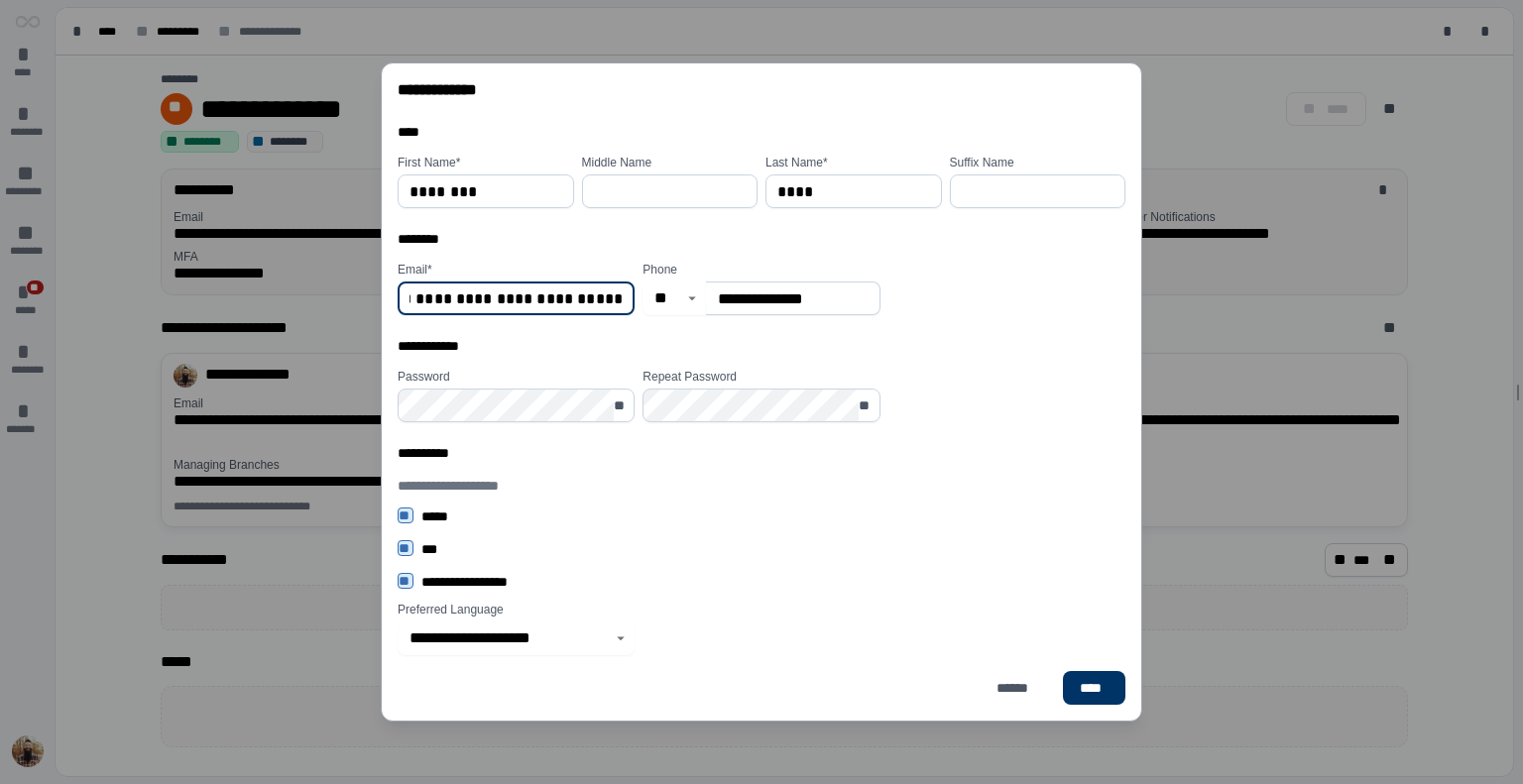 drag, startPoint x: 582, startPoint y: 301, endPoint x: 666, endPoint y: 321, distance: 86.34813 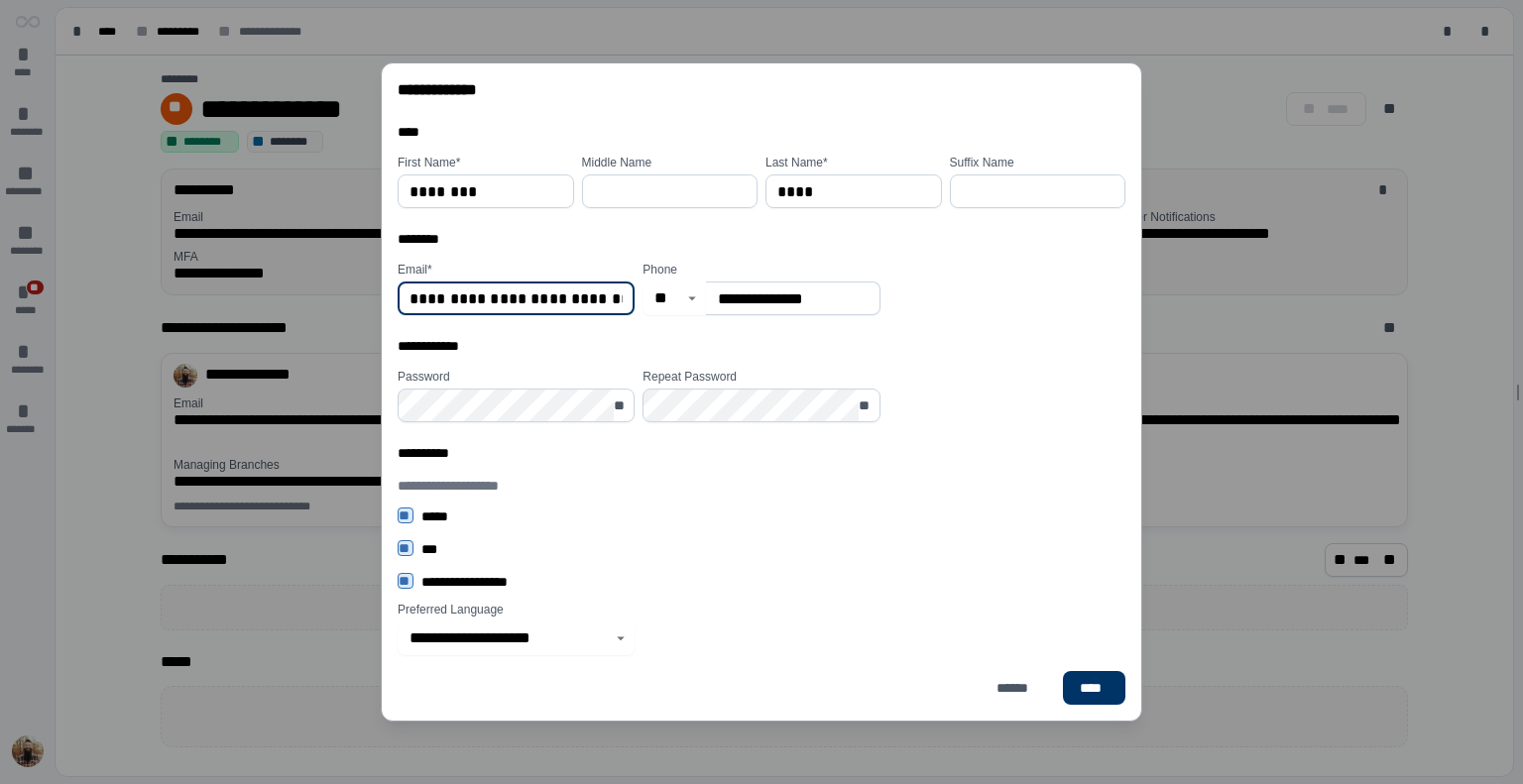 drag, startPoint x: 622, startPoint y: 294, endPoint x: 430, endPoint y: 308, distance: 192.50974 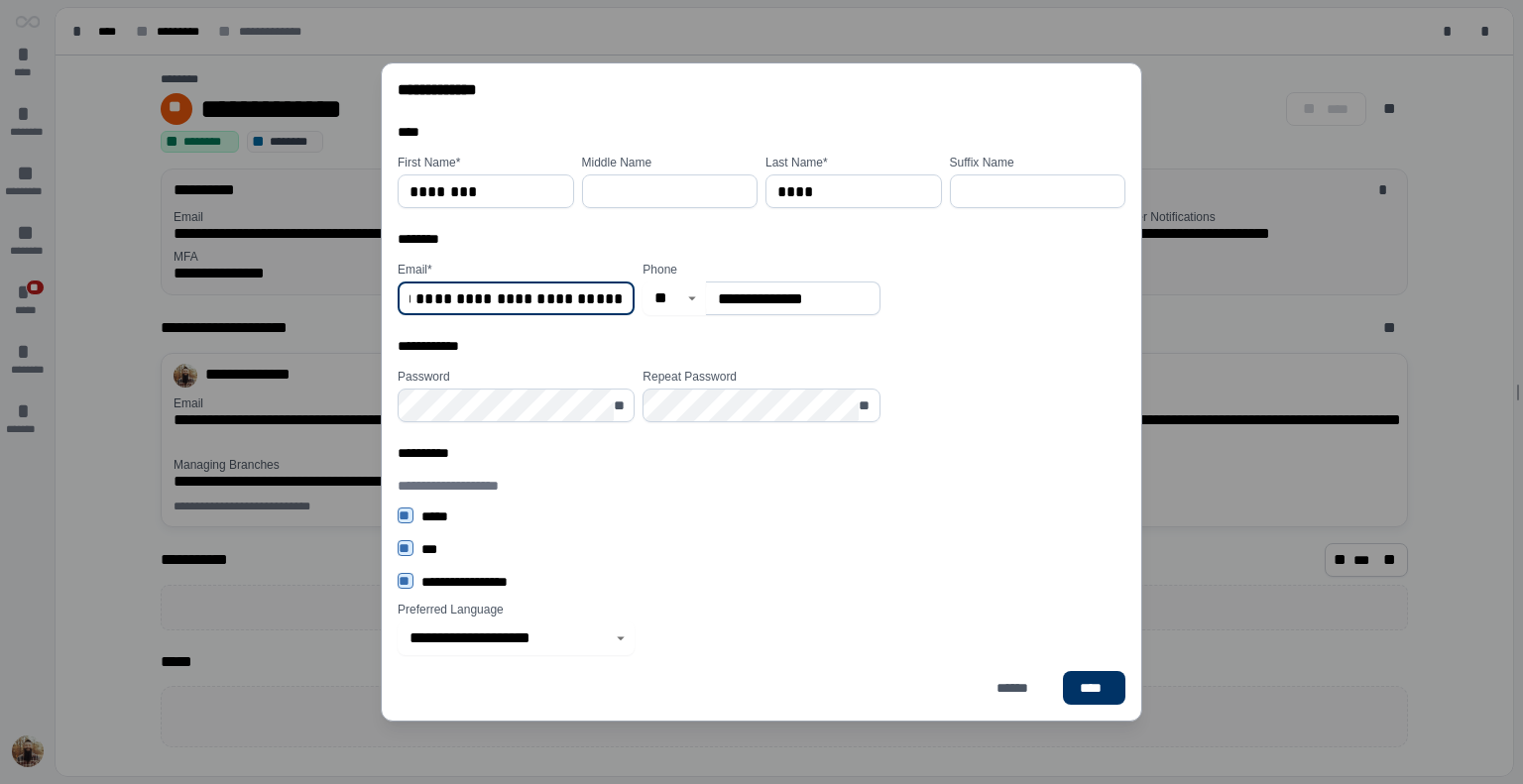 drag, startPoint x: 573, startPoint y: 295, endPoint x: 690, endPoint y: 329, distance: 121.84006 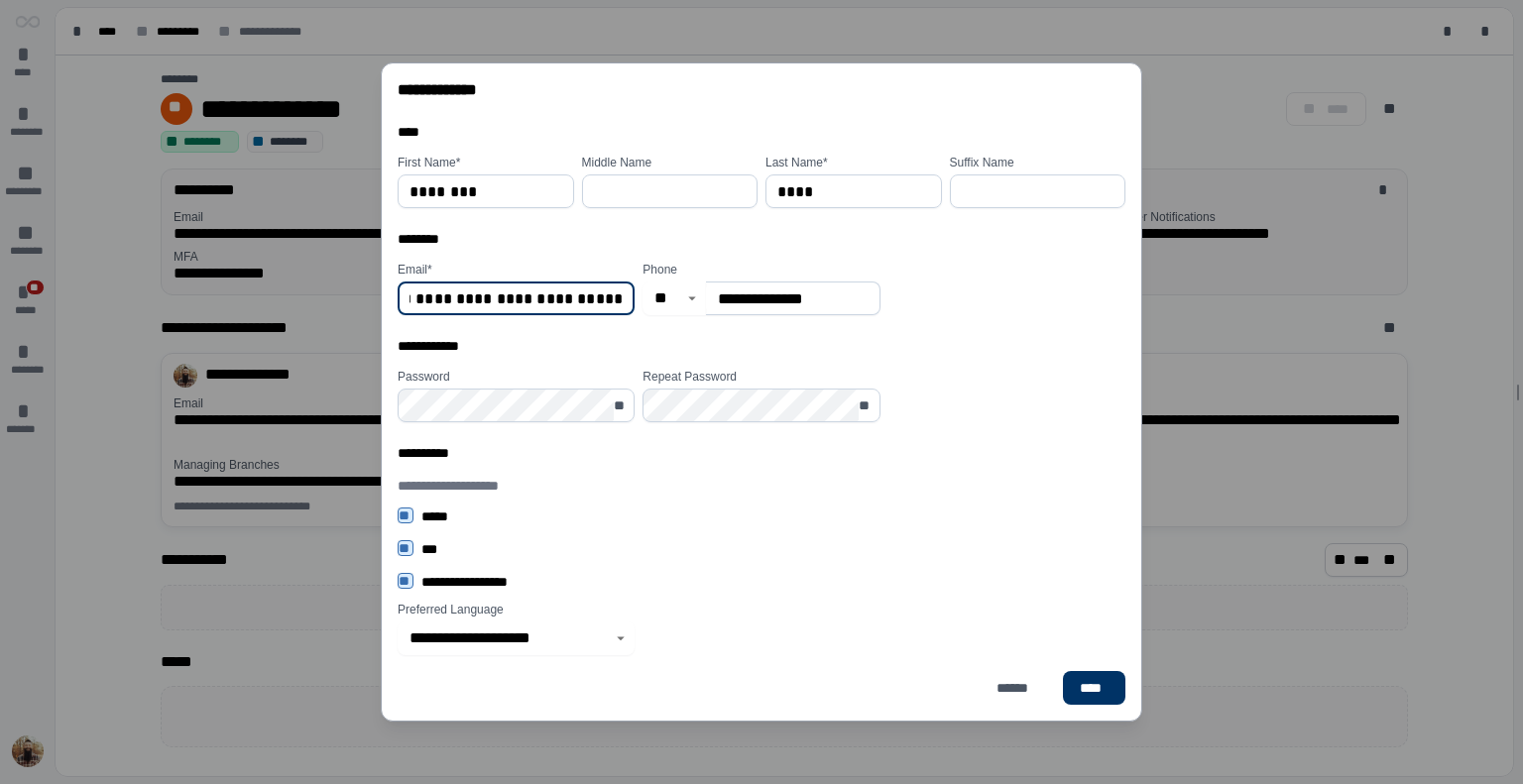 click on "**********" at bounding box center (516, 298) 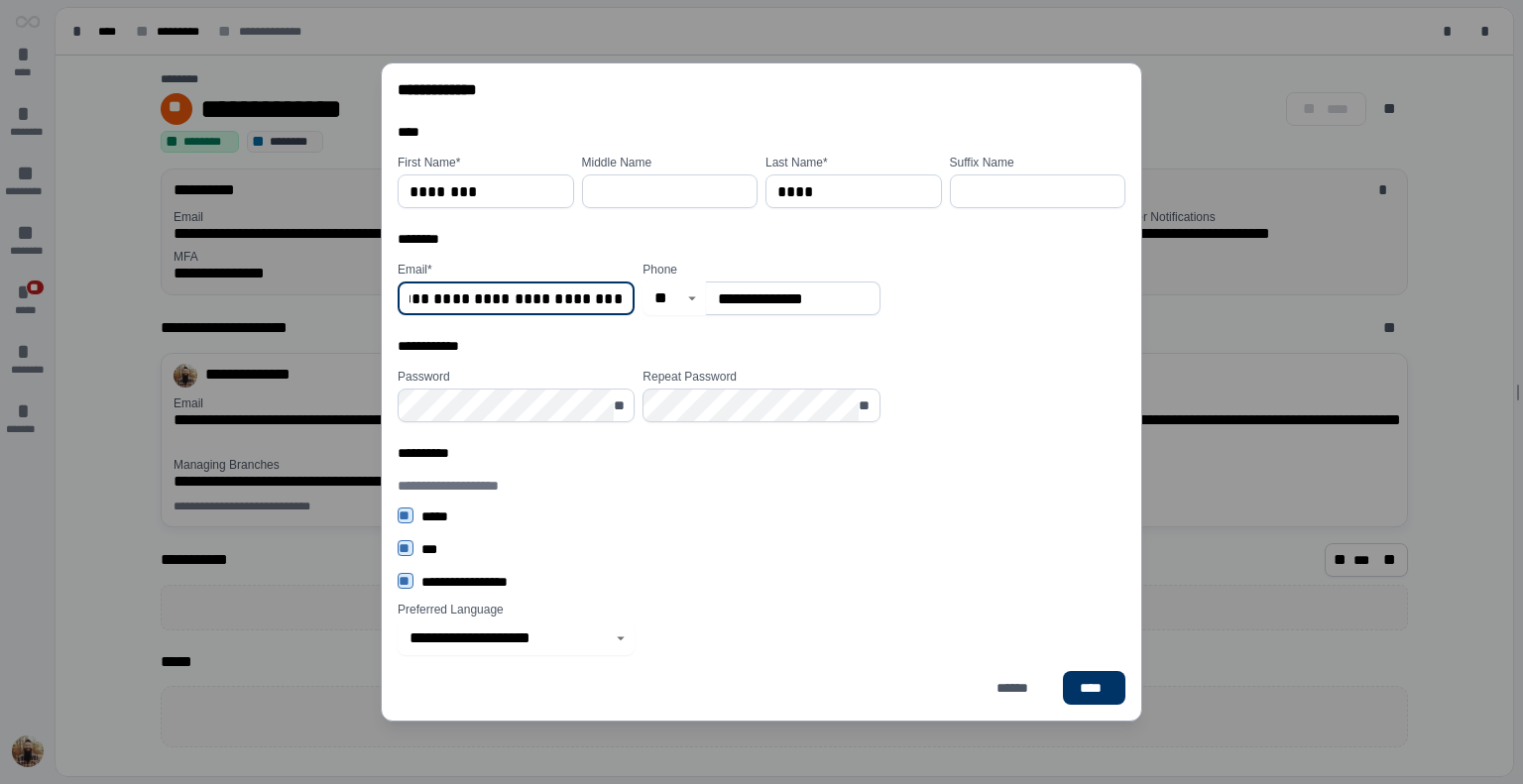 scroll, scrollTop: 0, scrollLeft: 97, axis: horizontal 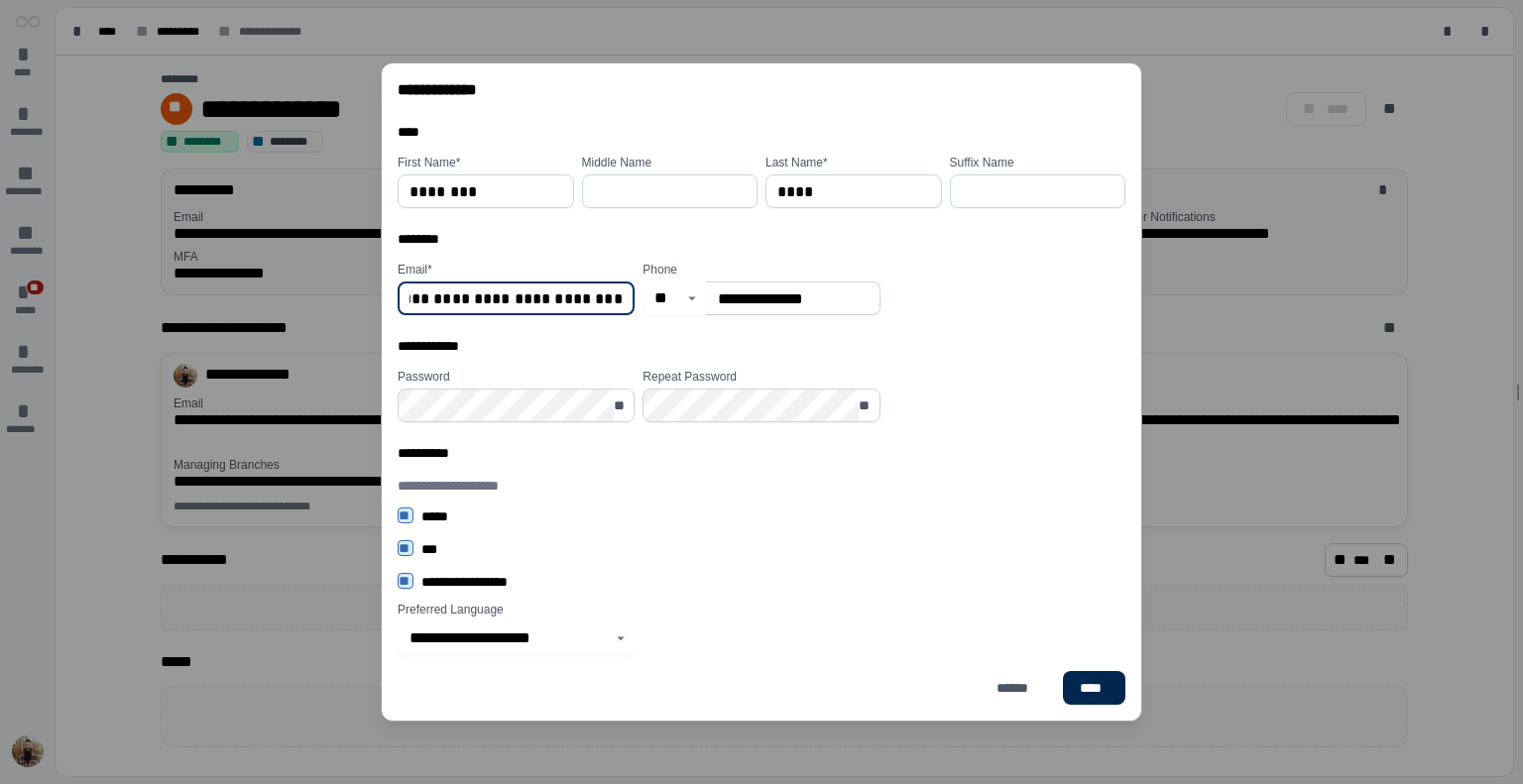 type on "**********" 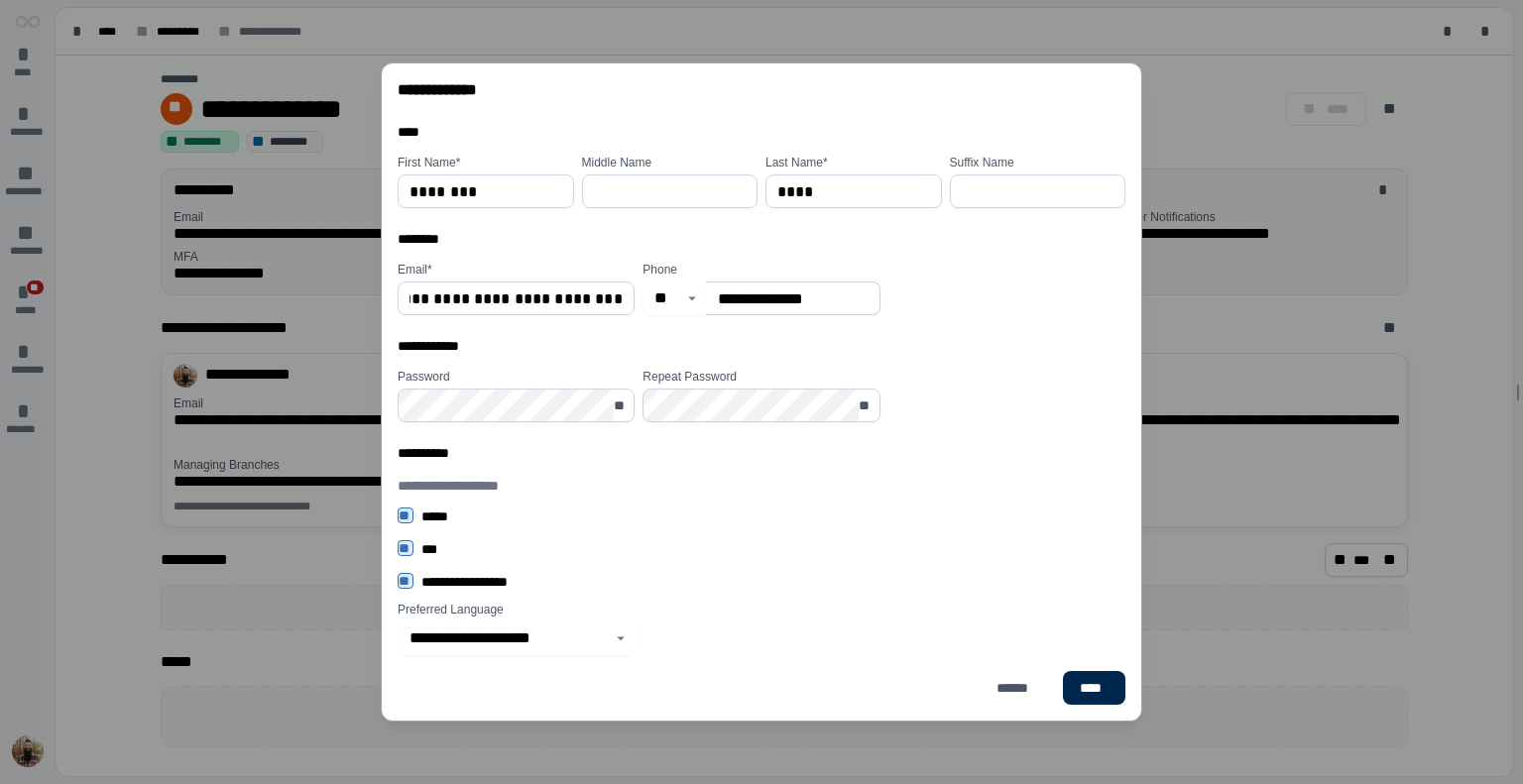scroll, scrollTop: 0, scrollLeft: 0, axis: both 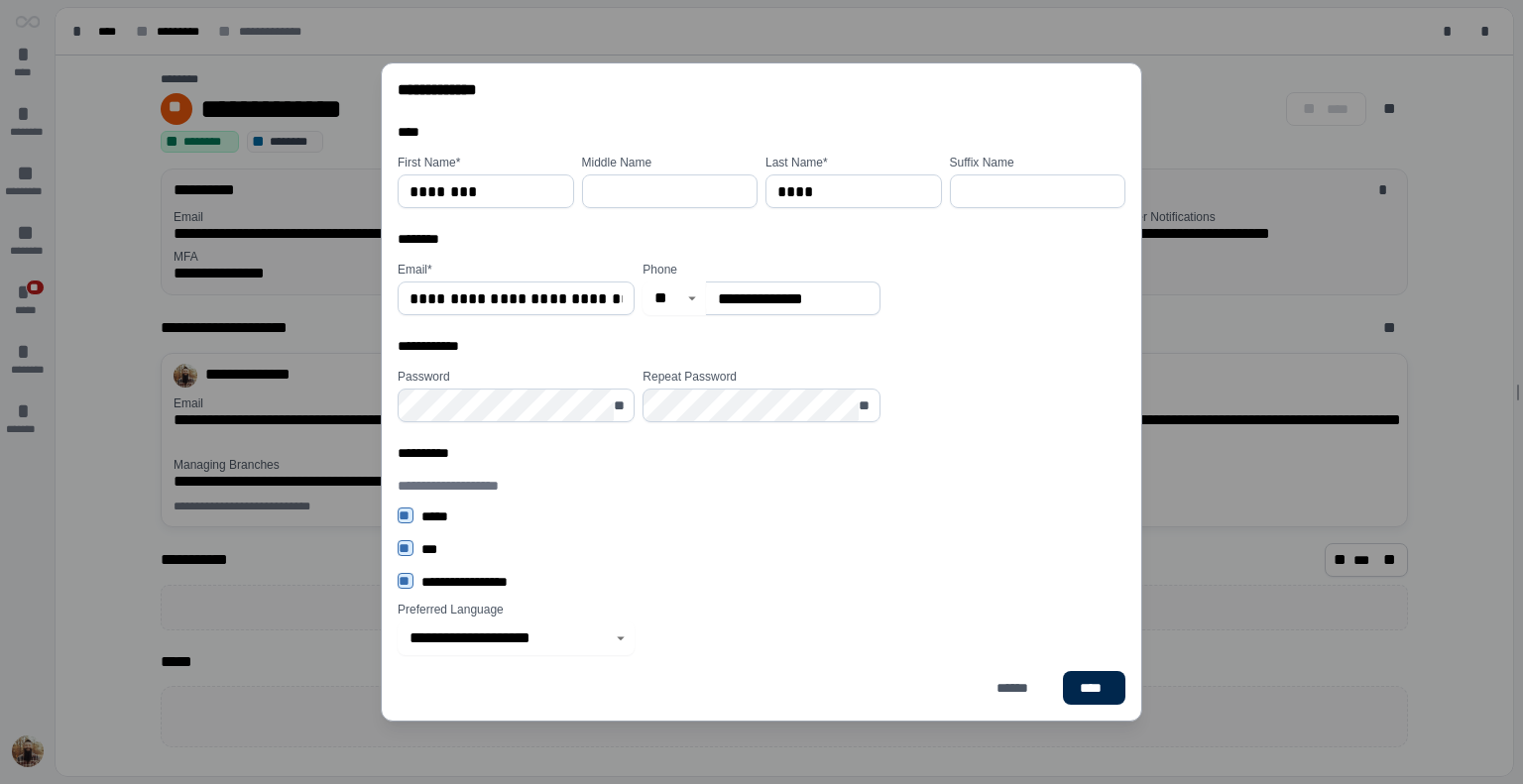 click on "****" at bounding box center (1094, 688) 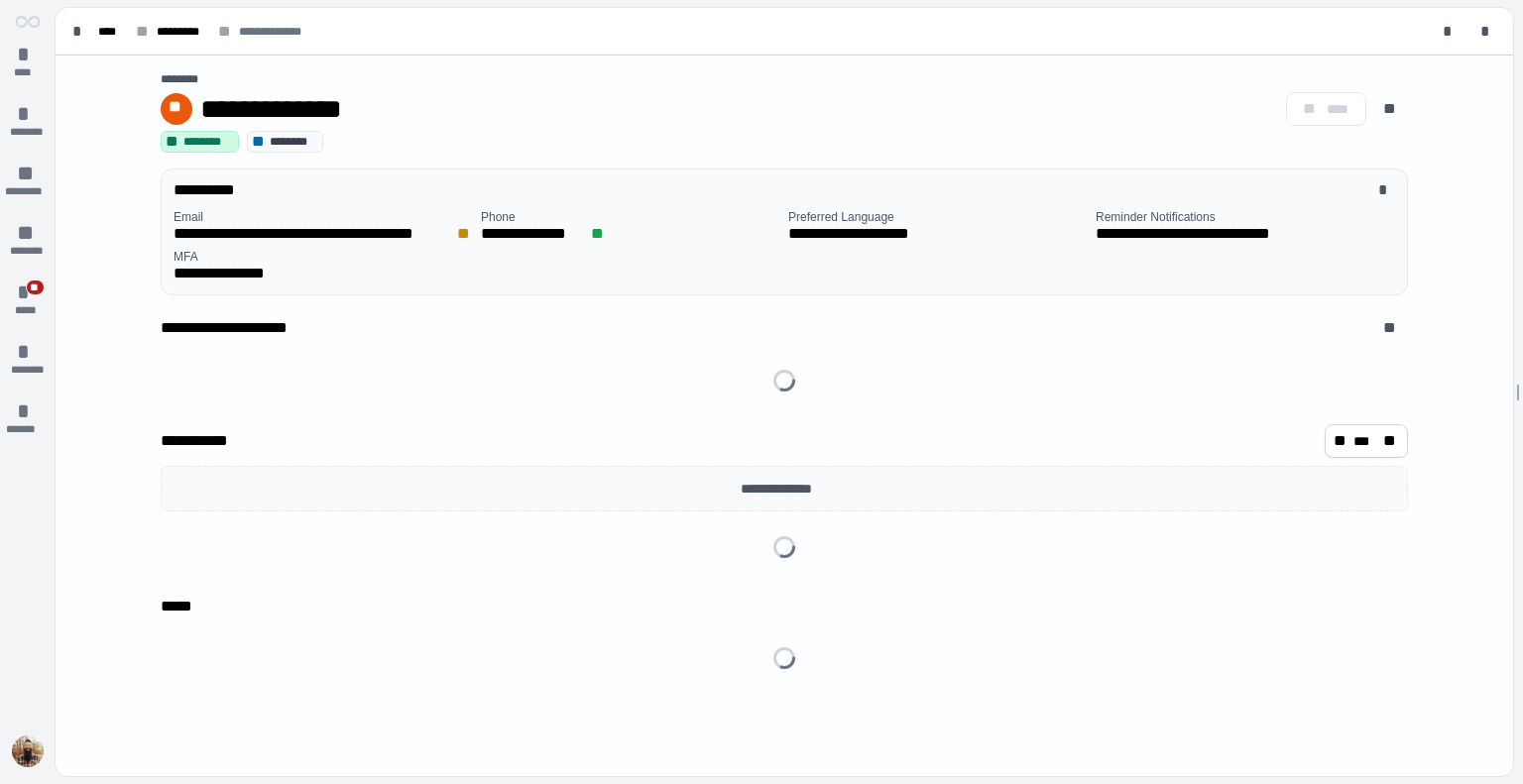 scroll, scrollTop: 0, scrollLeft: 0, axis: both 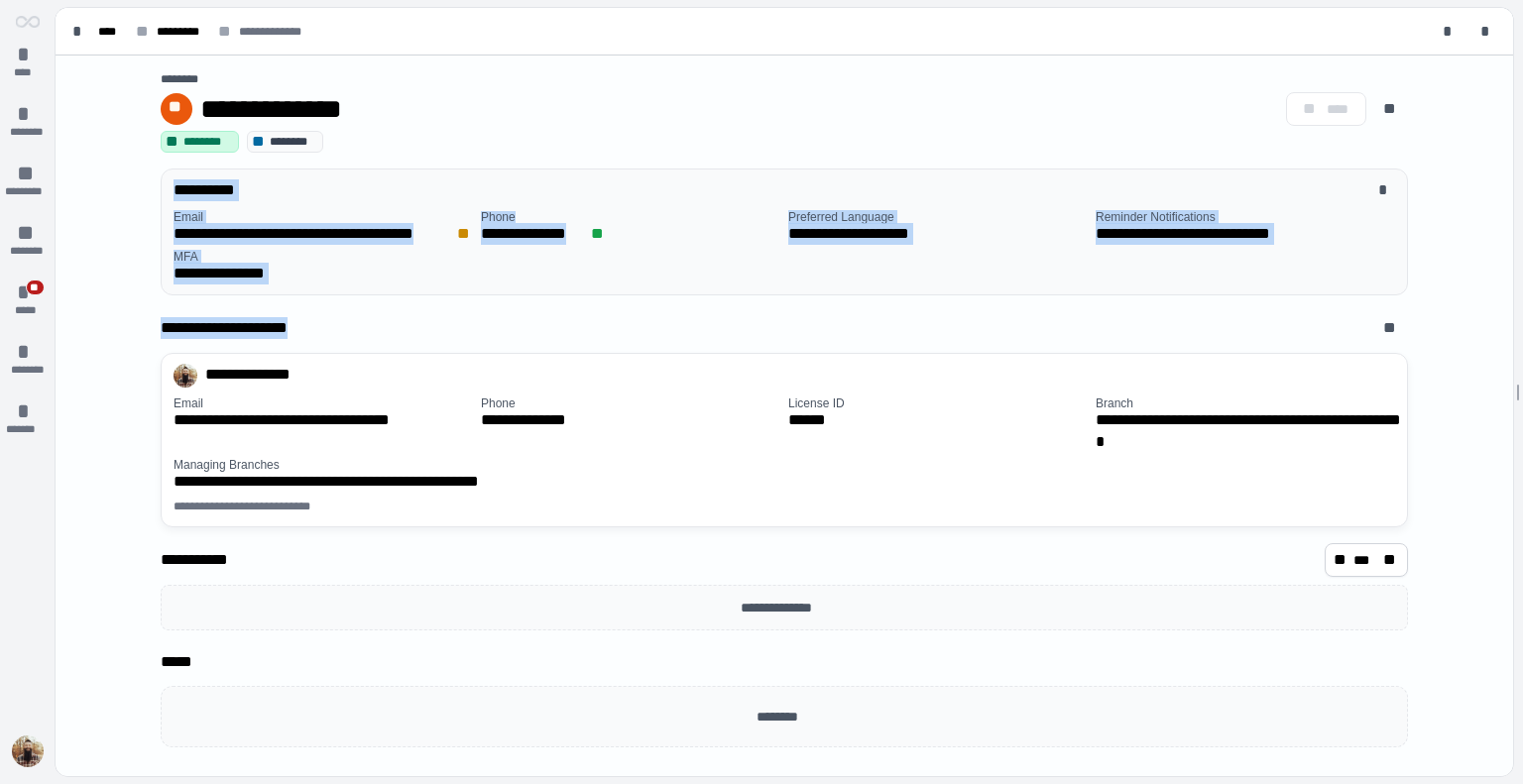 drag, startPoint x: 396, startPoint y: 314, endPoint x: 162, endPoint y: 144, distance: 289.2335 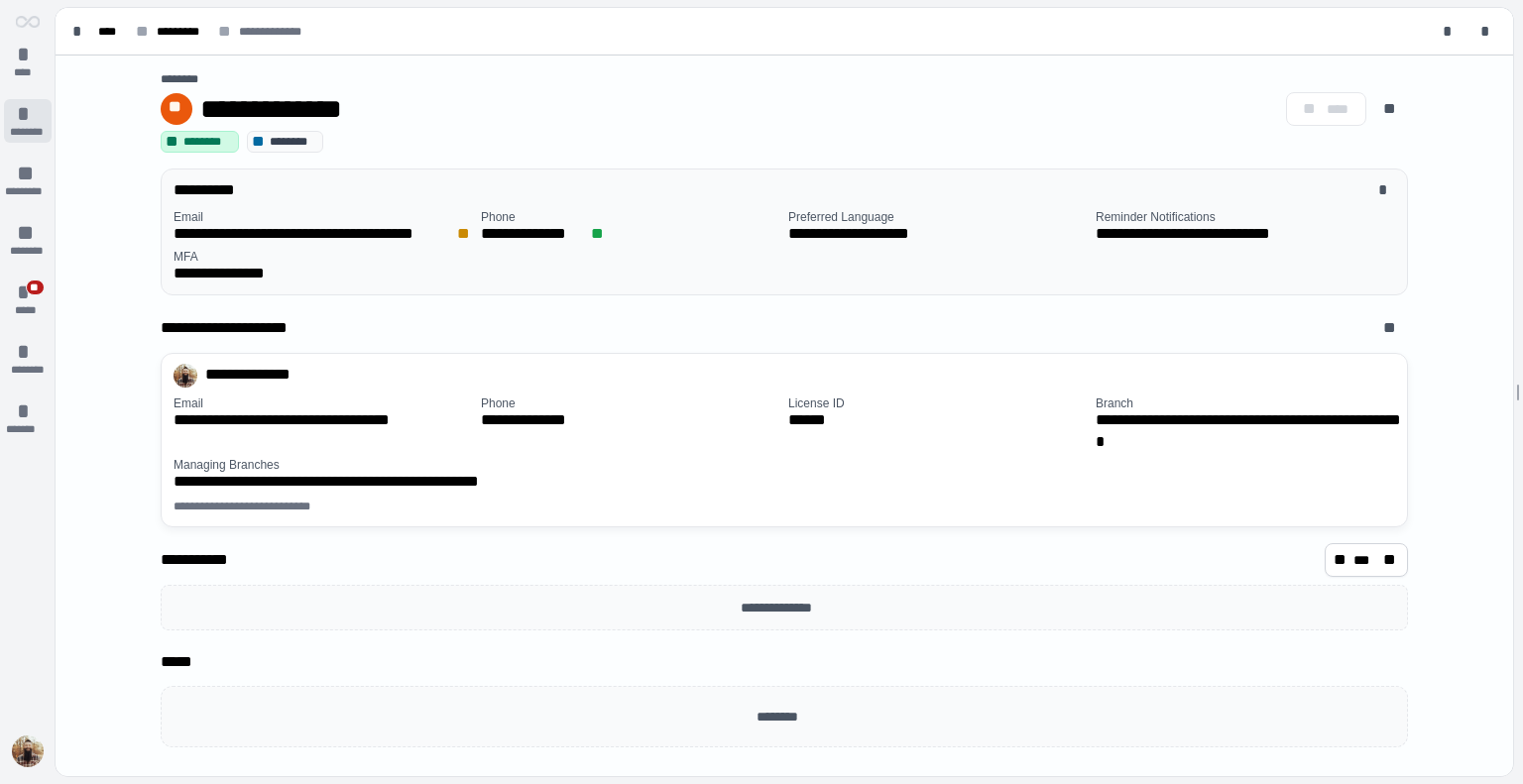 click on "* ********" at bounding box center (28, 121) 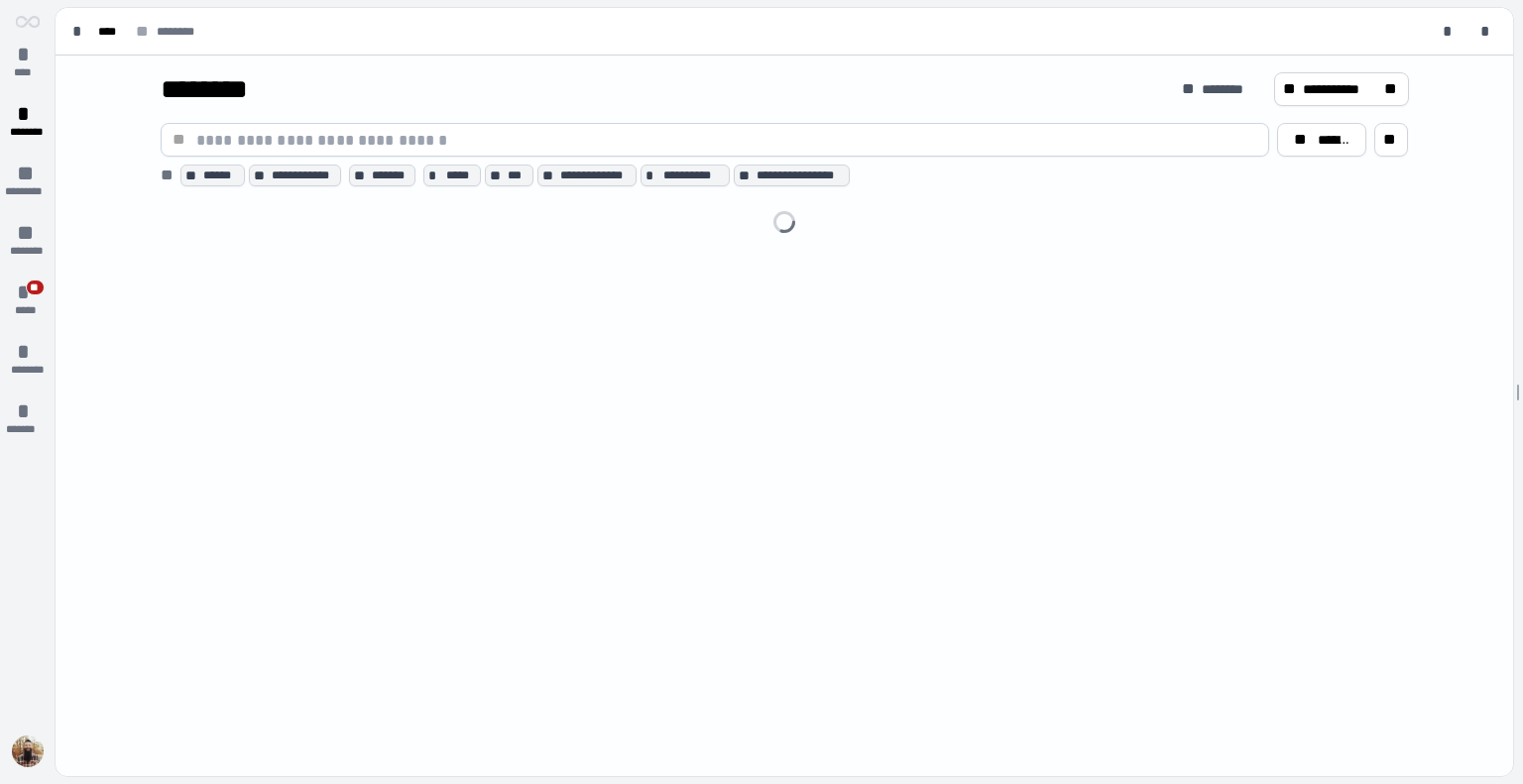click on "** *********" at bounding box center (28, 180) 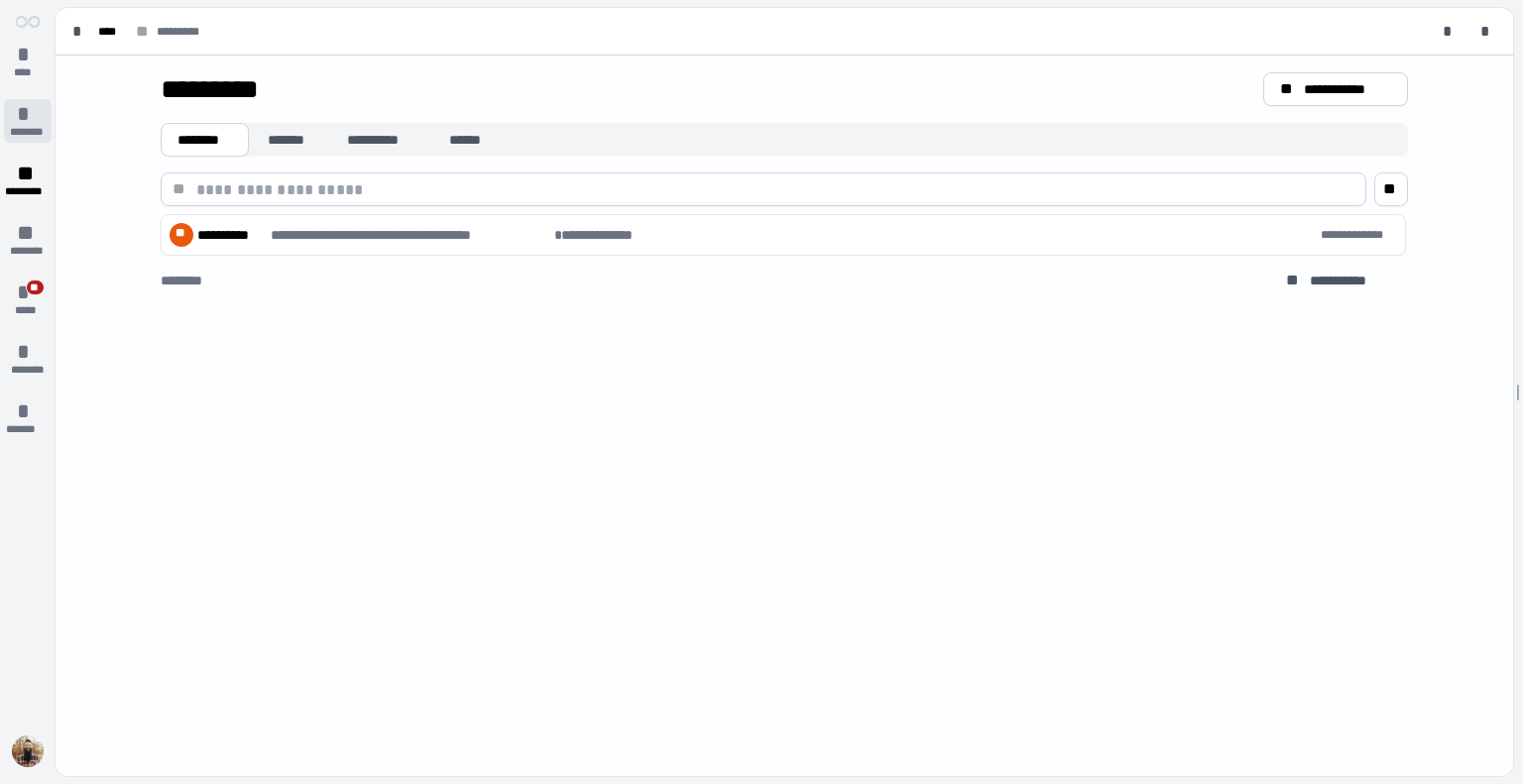 click on "********" at bounding box center (27, 132) 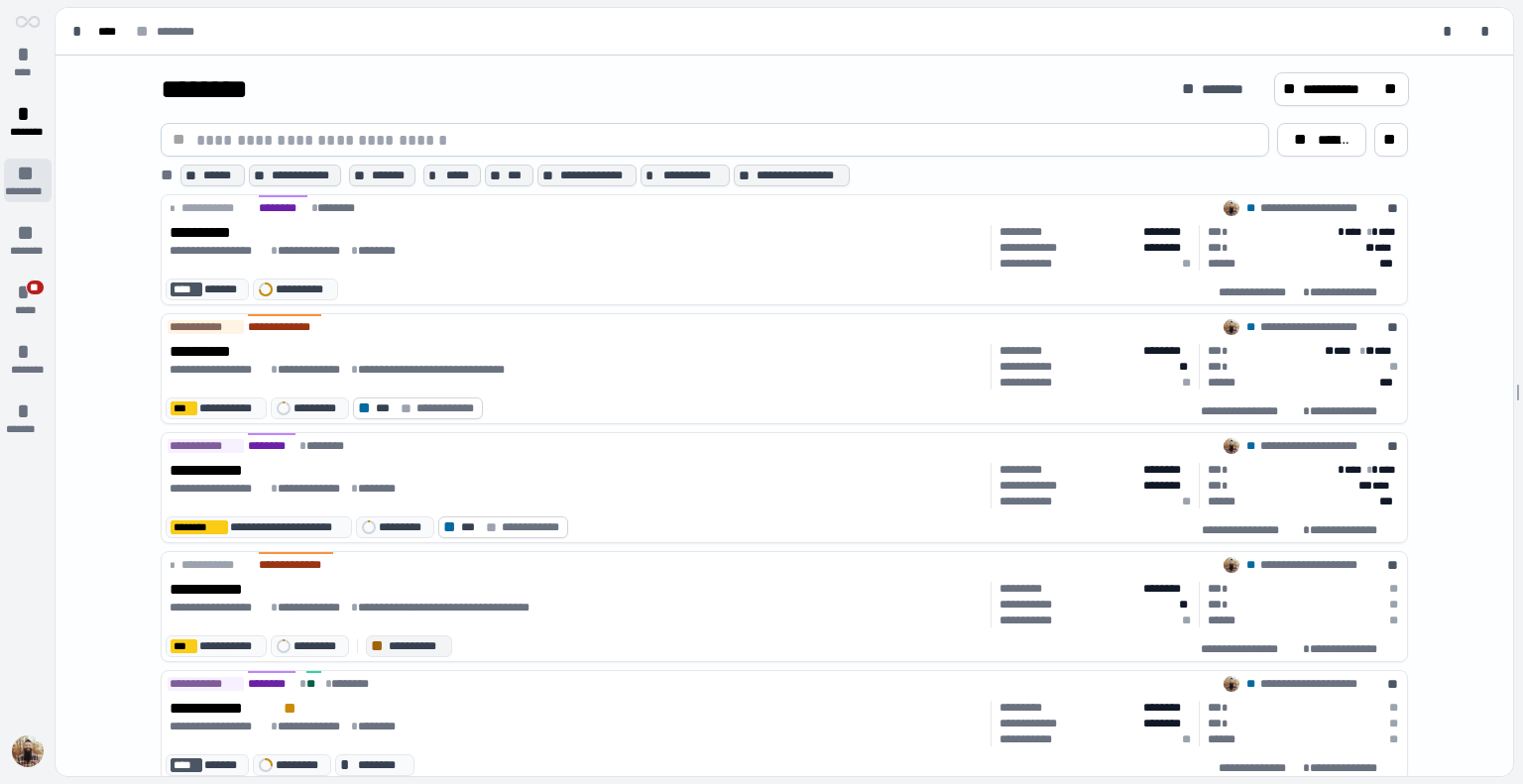 click on "**" at bounding box center [28, 173] 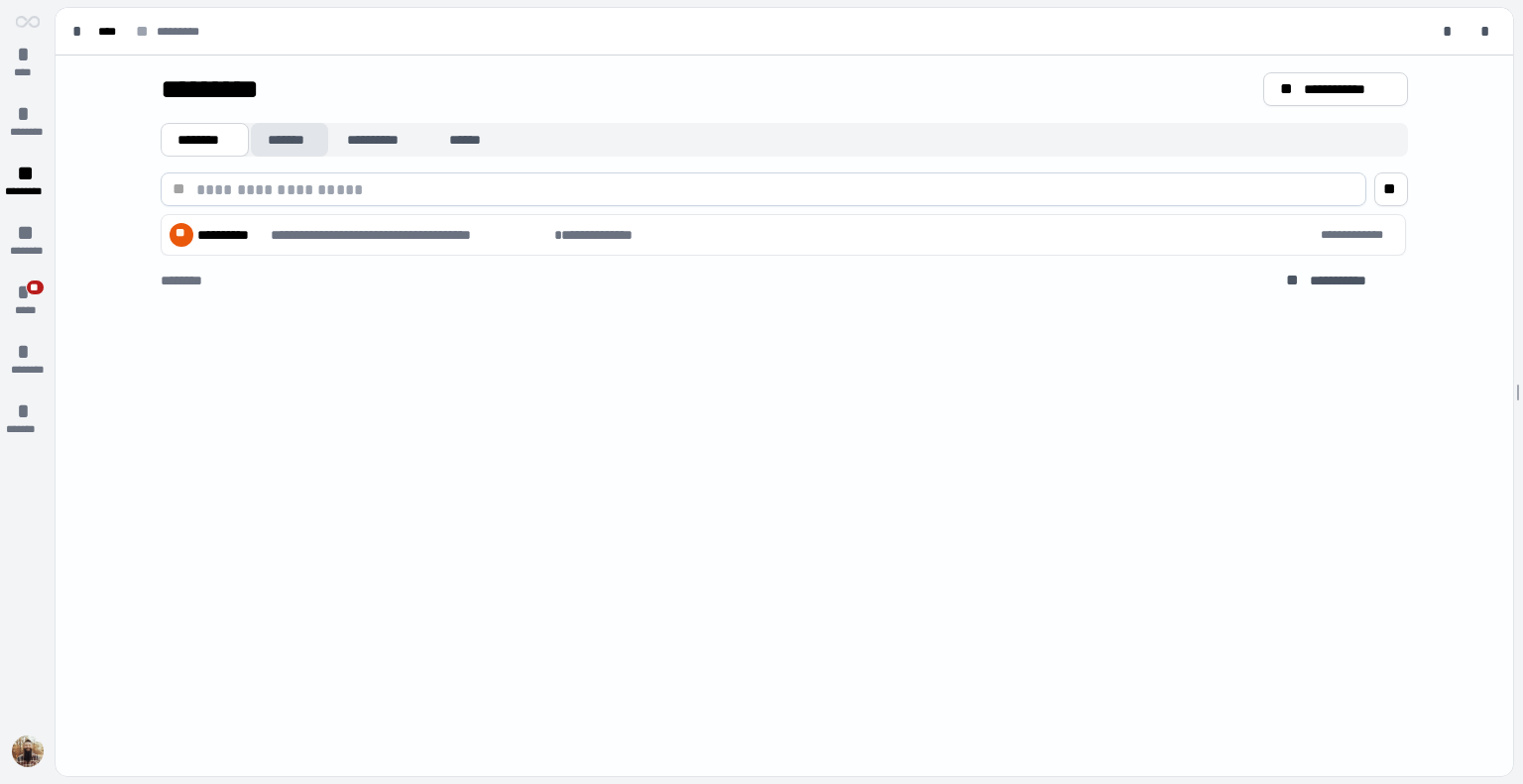 click on "*******" at bounding box center (290, 140) 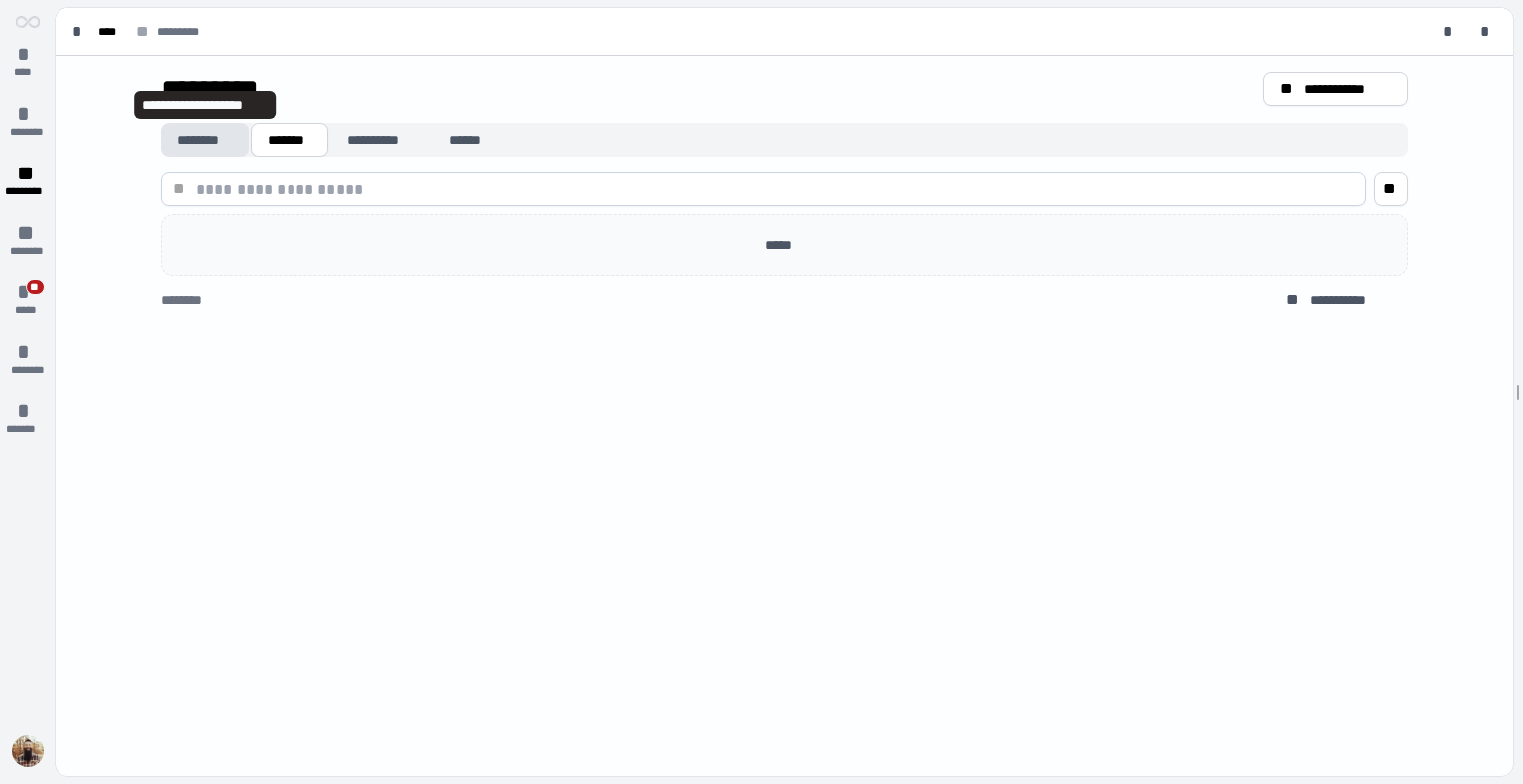 click on "********" at bounding box center [204, 140] 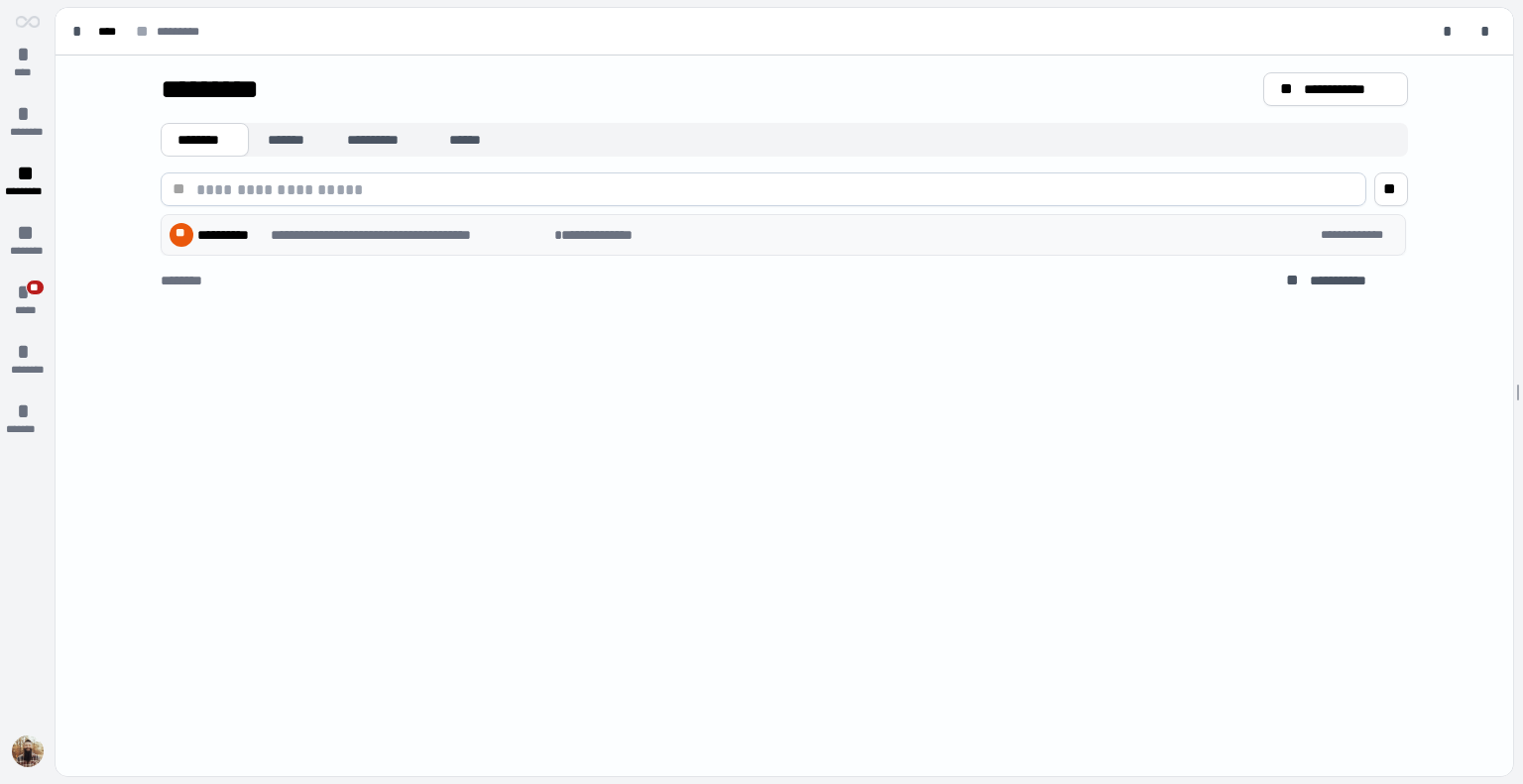 click on "**********" at bounding box center (410, 235) 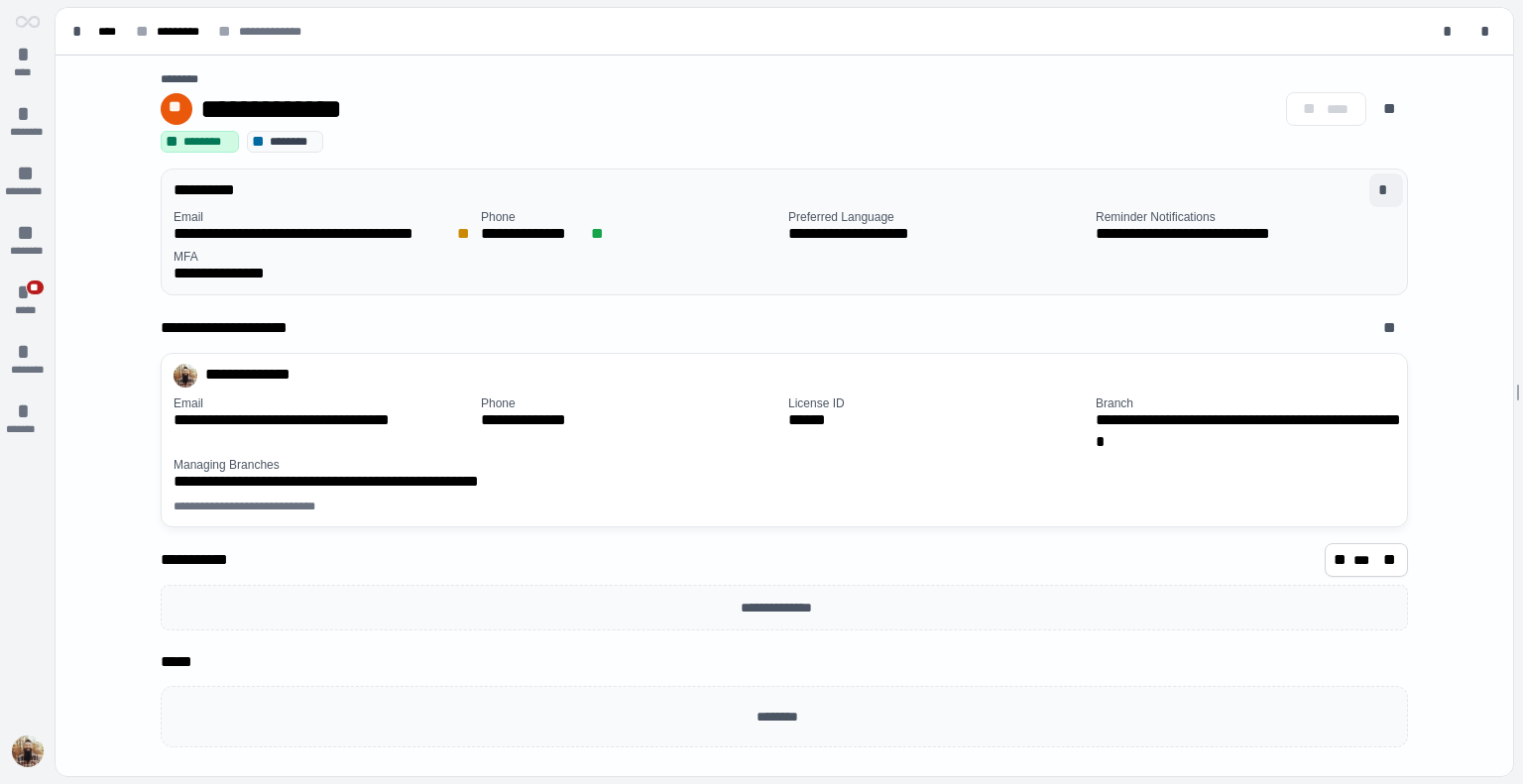 click on "*" at bounding box center (1386, 190) 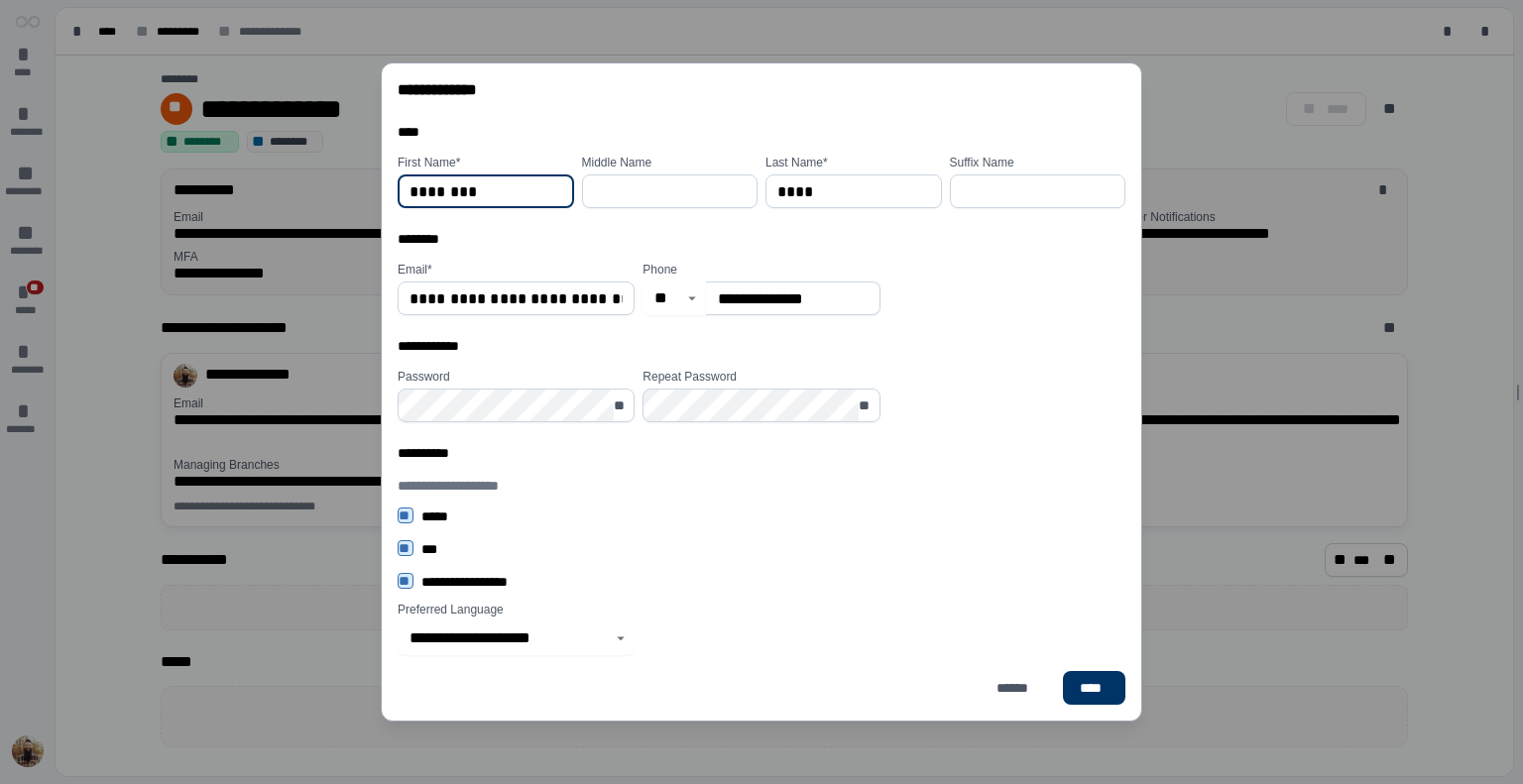 click on "**********" at bounding box center [516, 298] 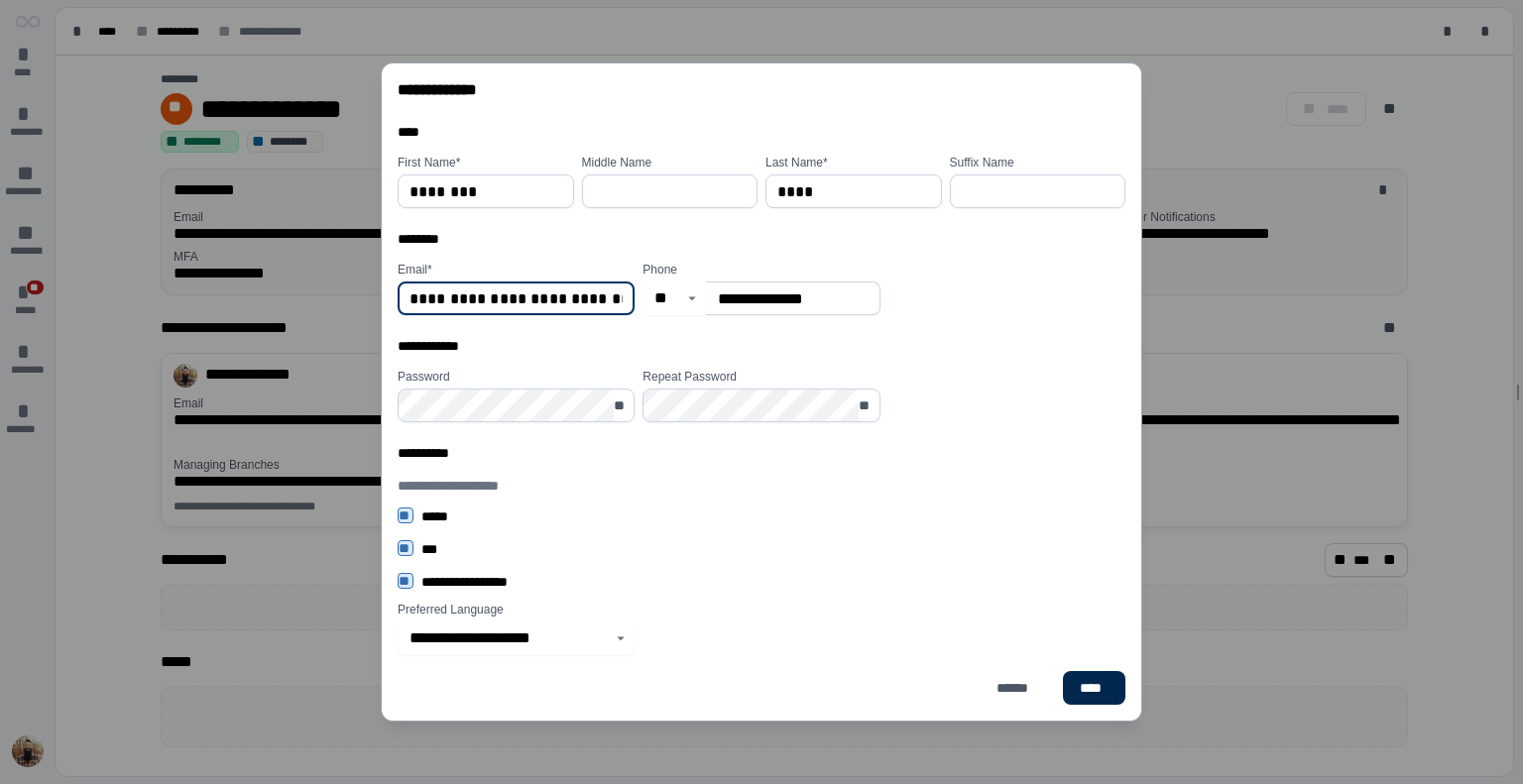 type on "**********" 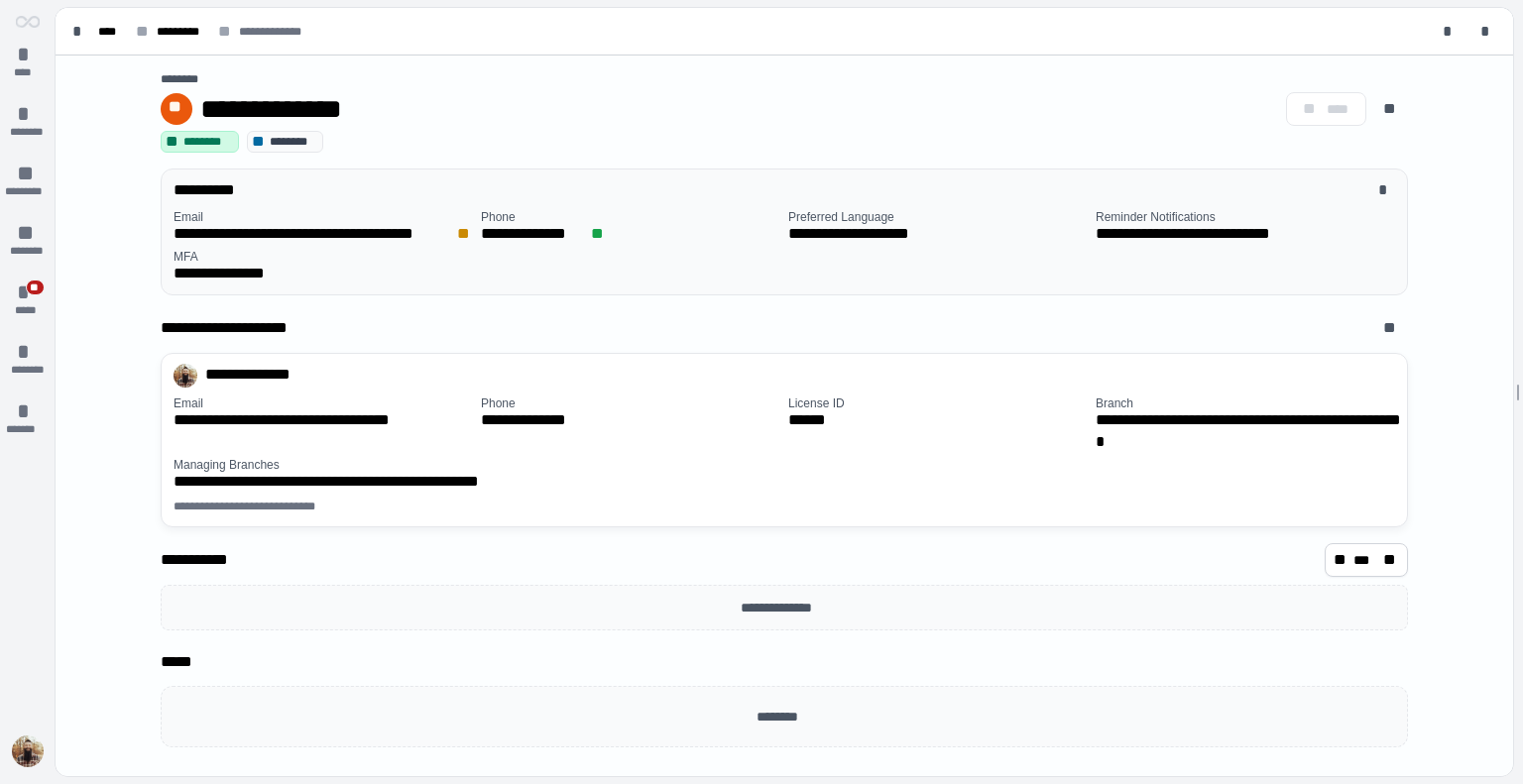 click on "**********" at bounding box center (239, 328) 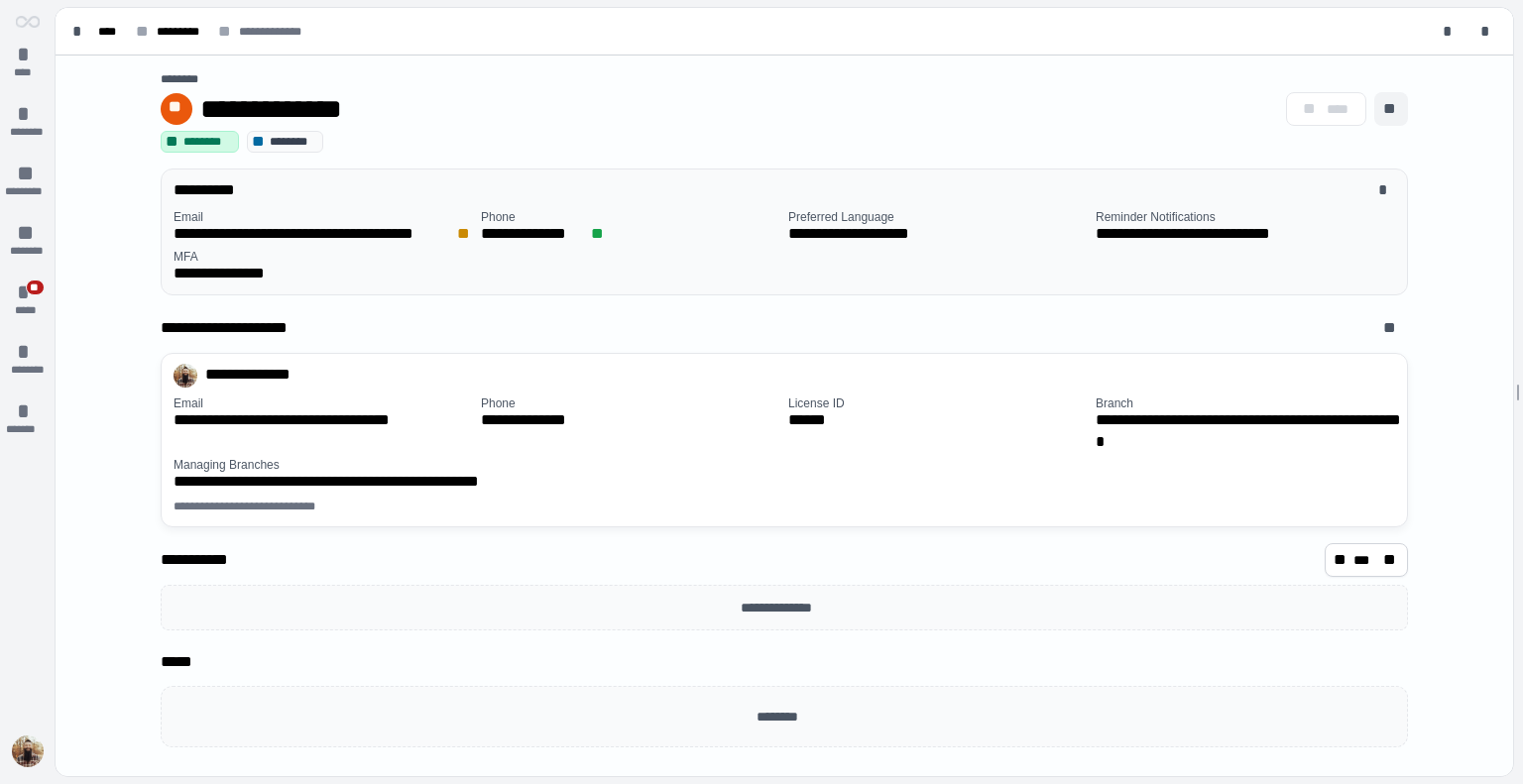 click on "**" at bounding box center [1391, 109] 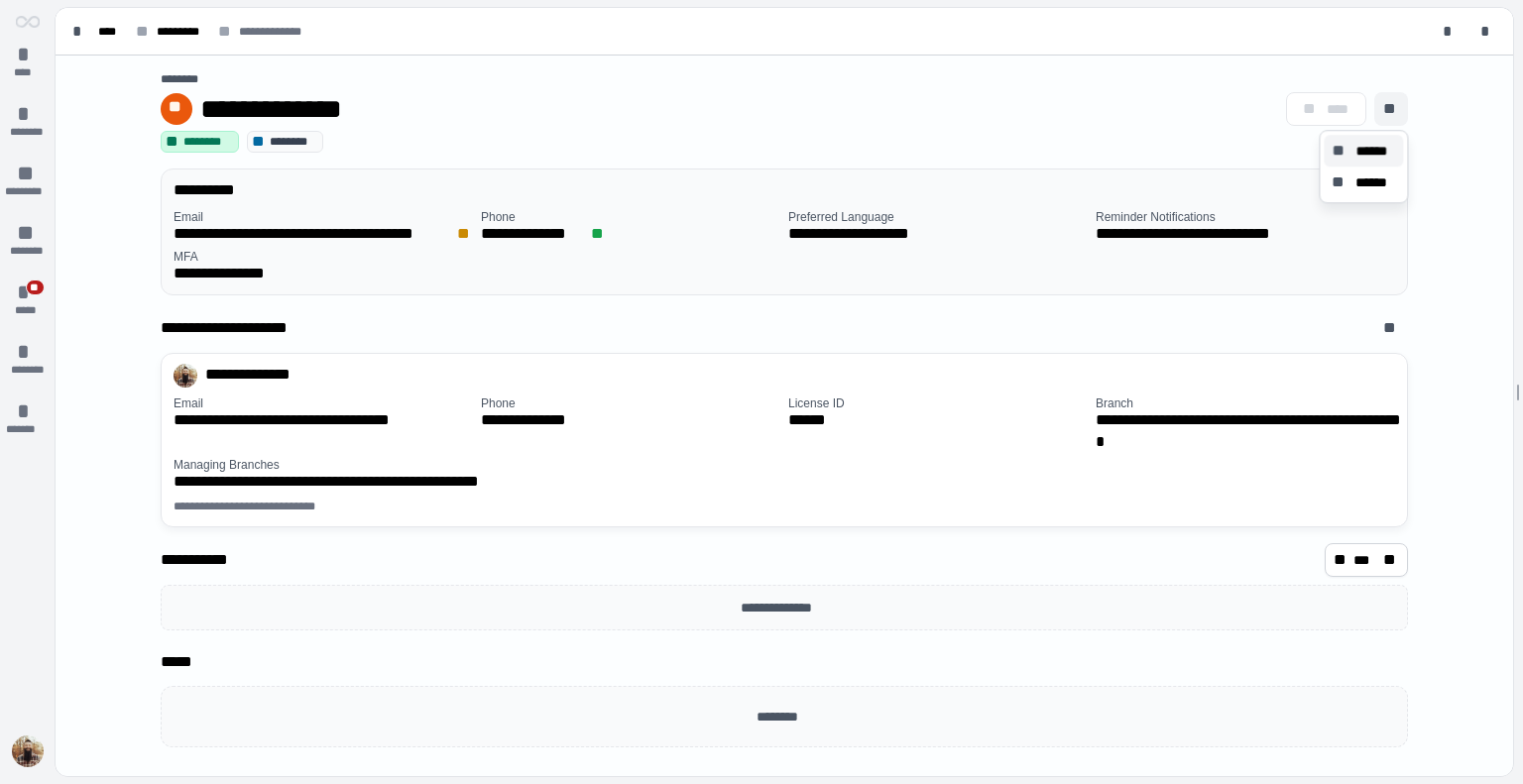 click on "******" at bounding box center (1372, 151) 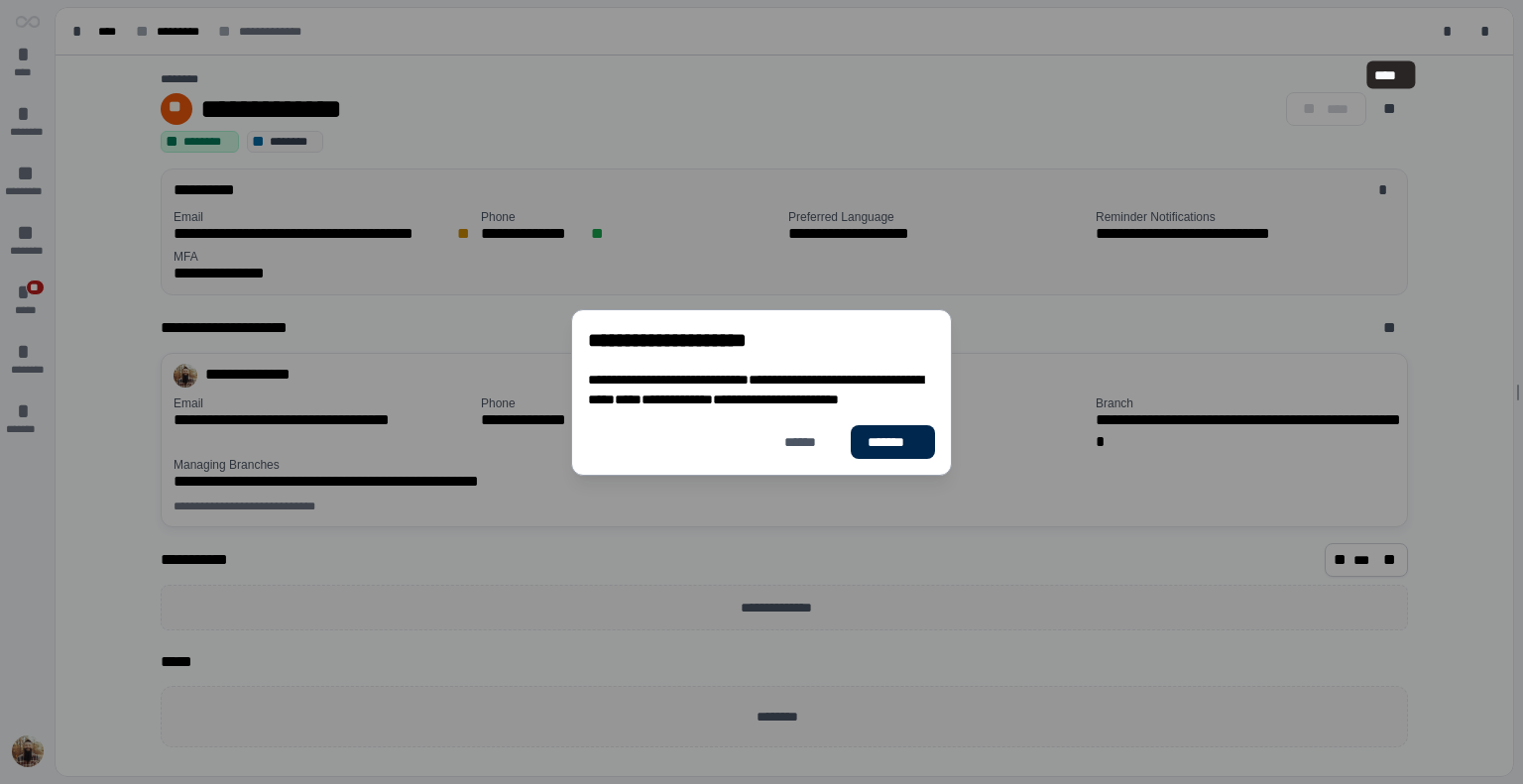 click on "*******" at bounding box center [892, 442] 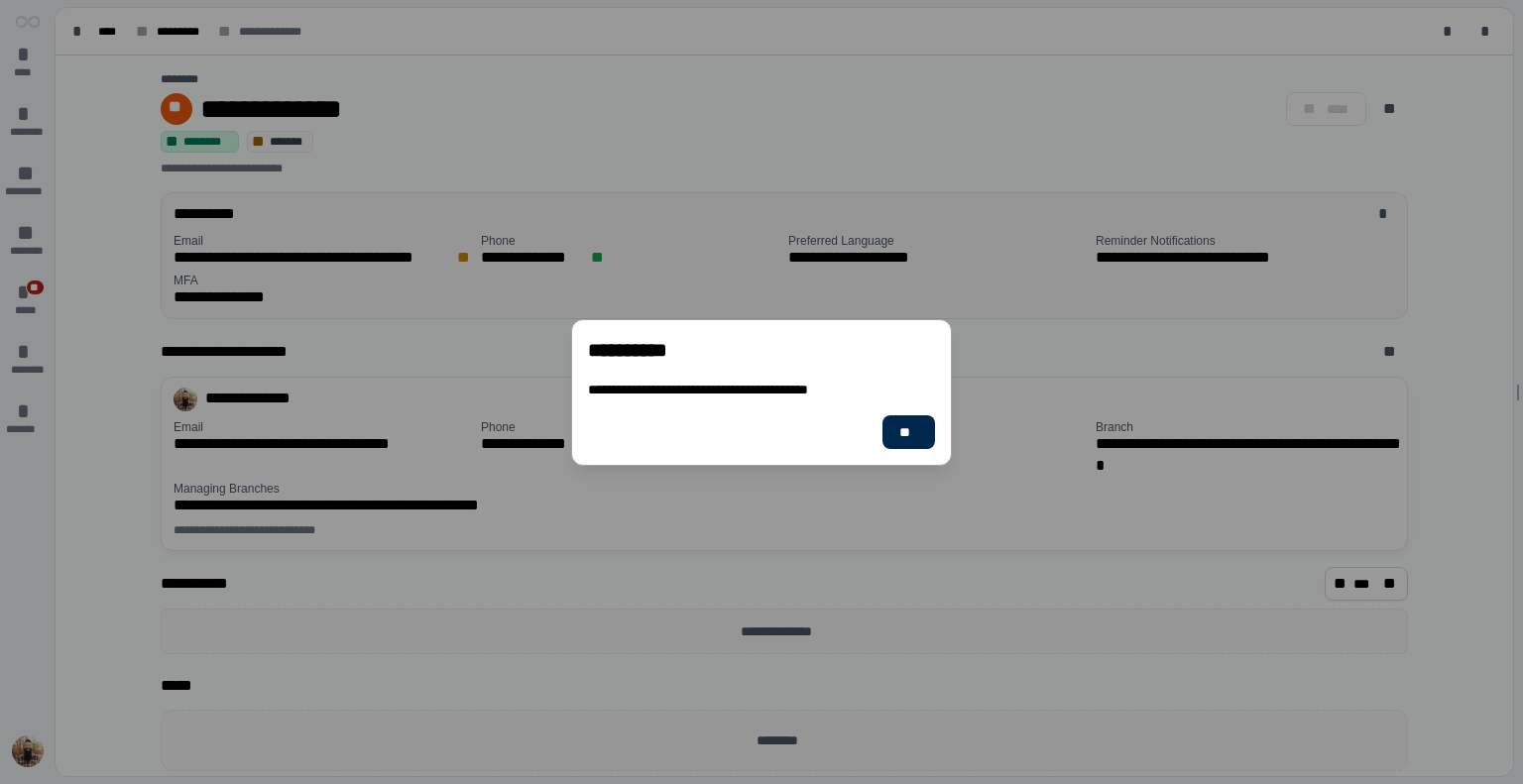 click on "**" at bounding box center [908, 432] 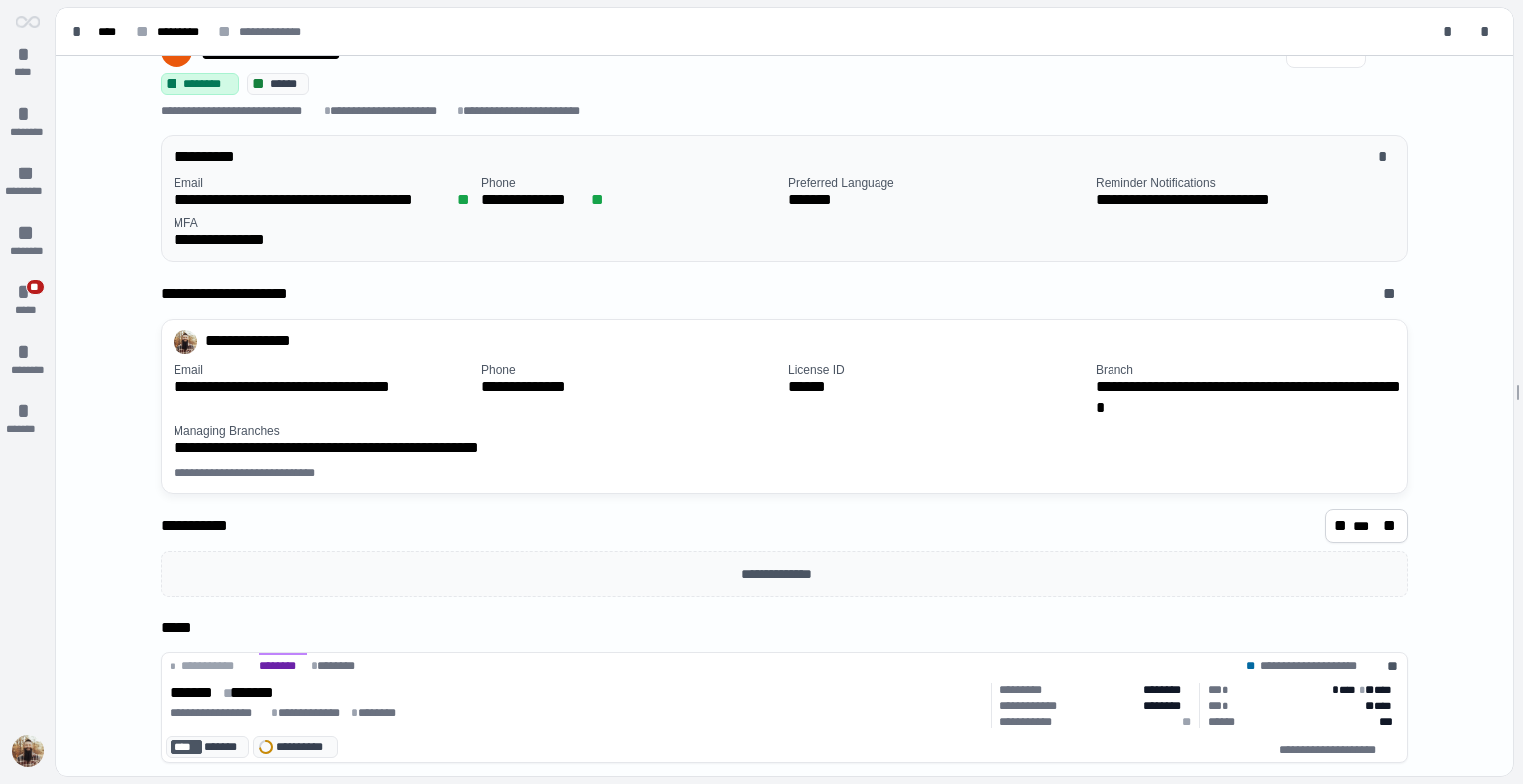 scroll, scrollTop: 57, scrollLeft: 0, axis: vertical 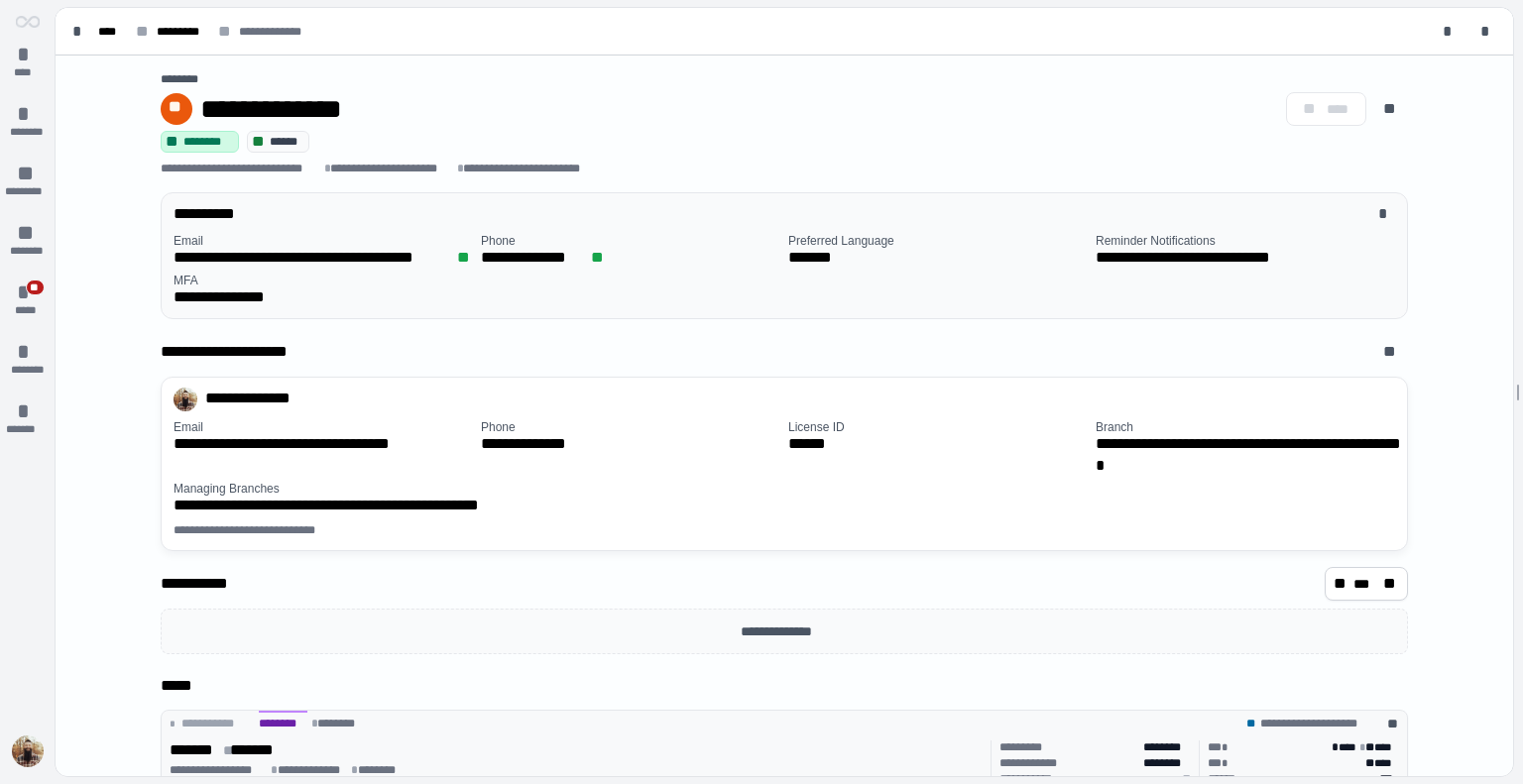 click on "**********" at bounding box center [576, 763] 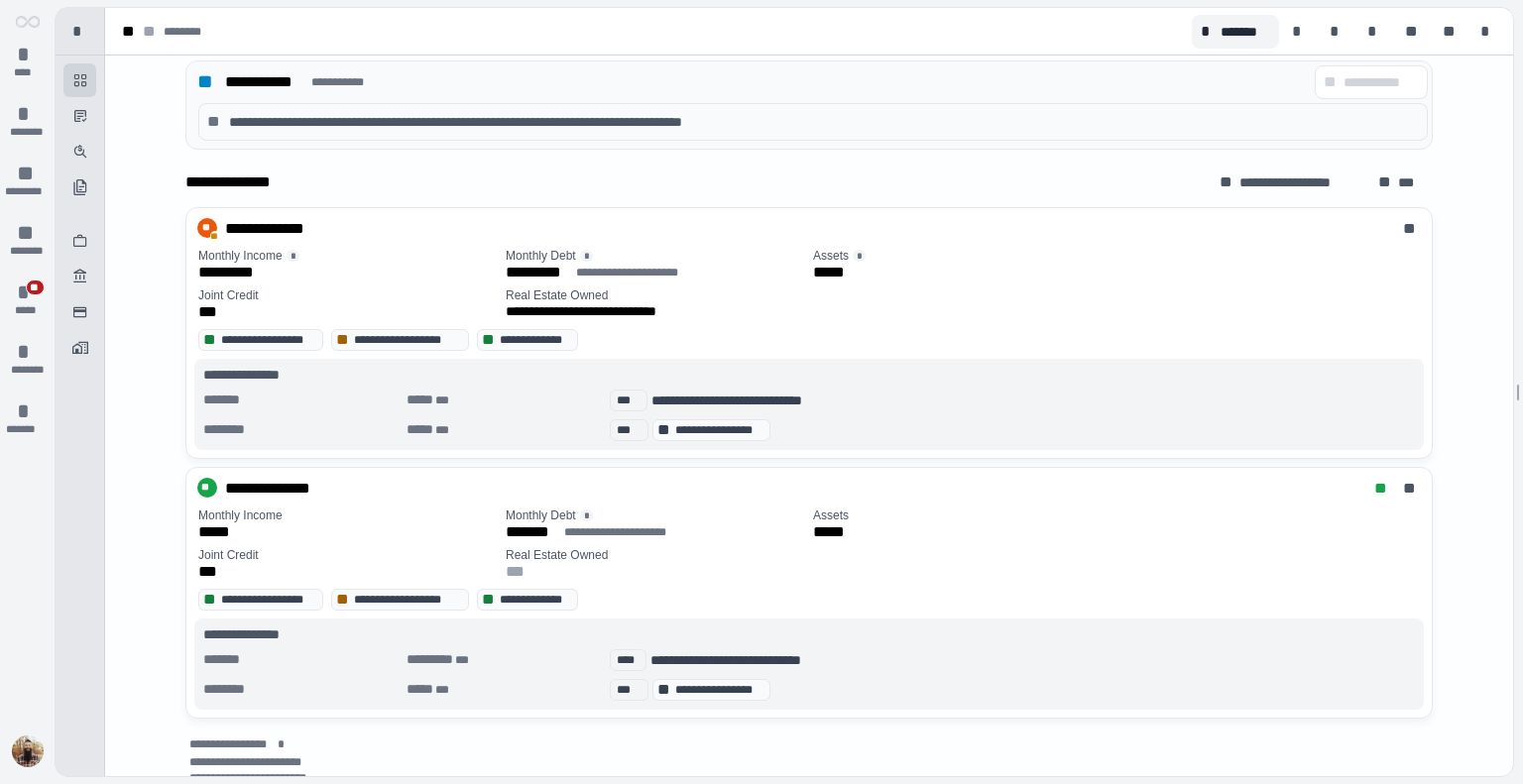 scroll, scrollTop: 864, scrollLeft: 0, axis: vertical 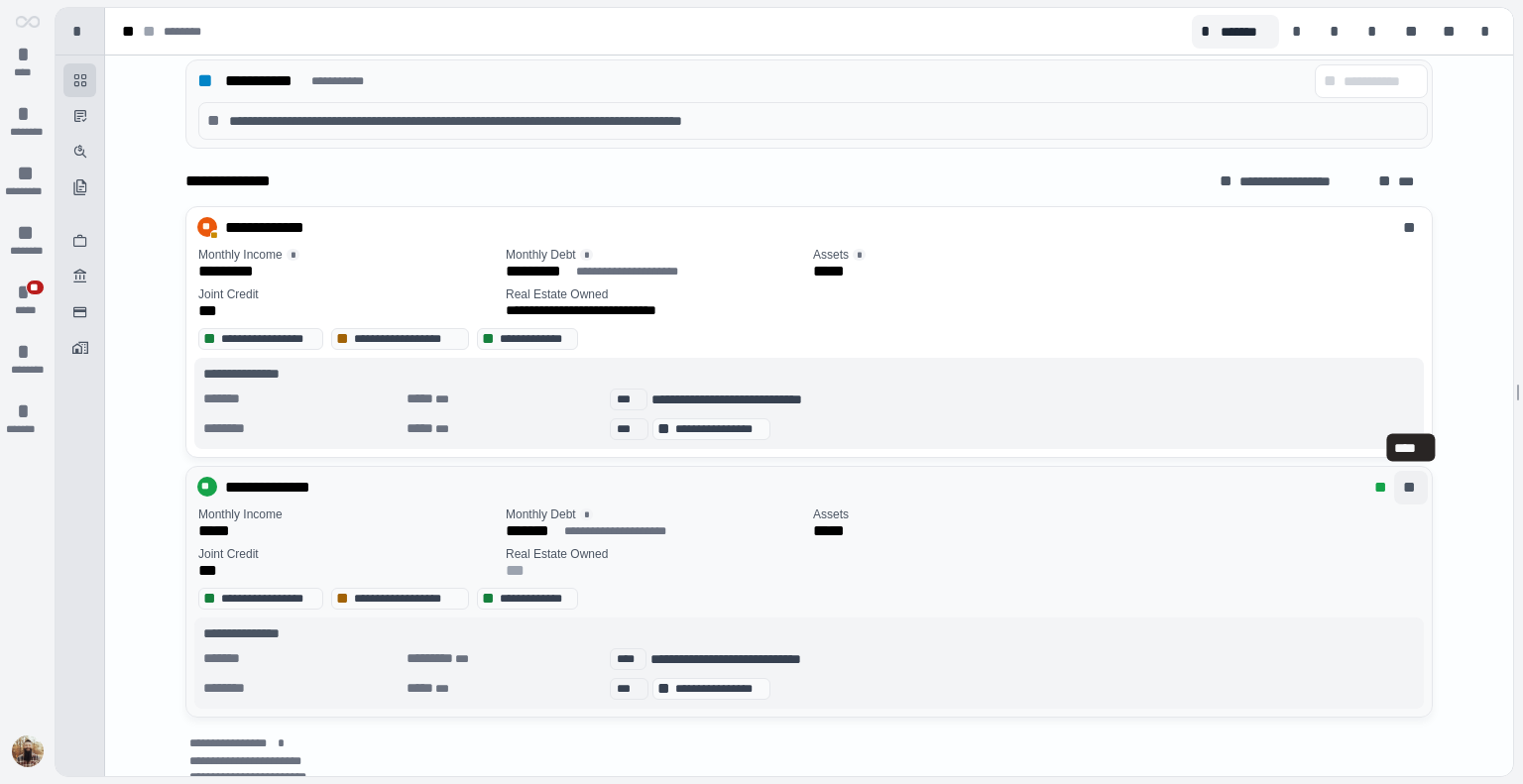 click on "**" at bounding box center (1411, 488) 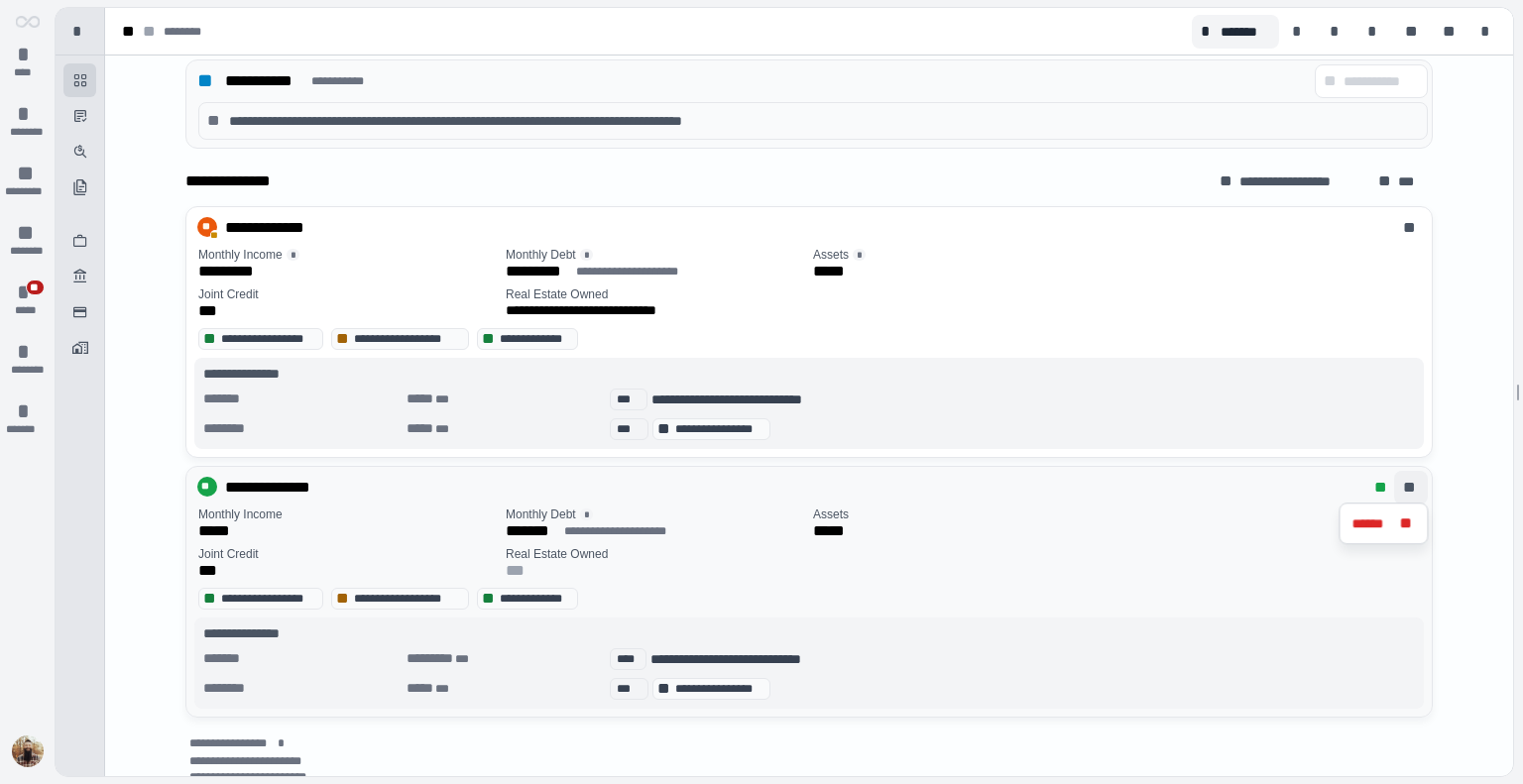 click on "*****" at bounding box center [1116, 531] 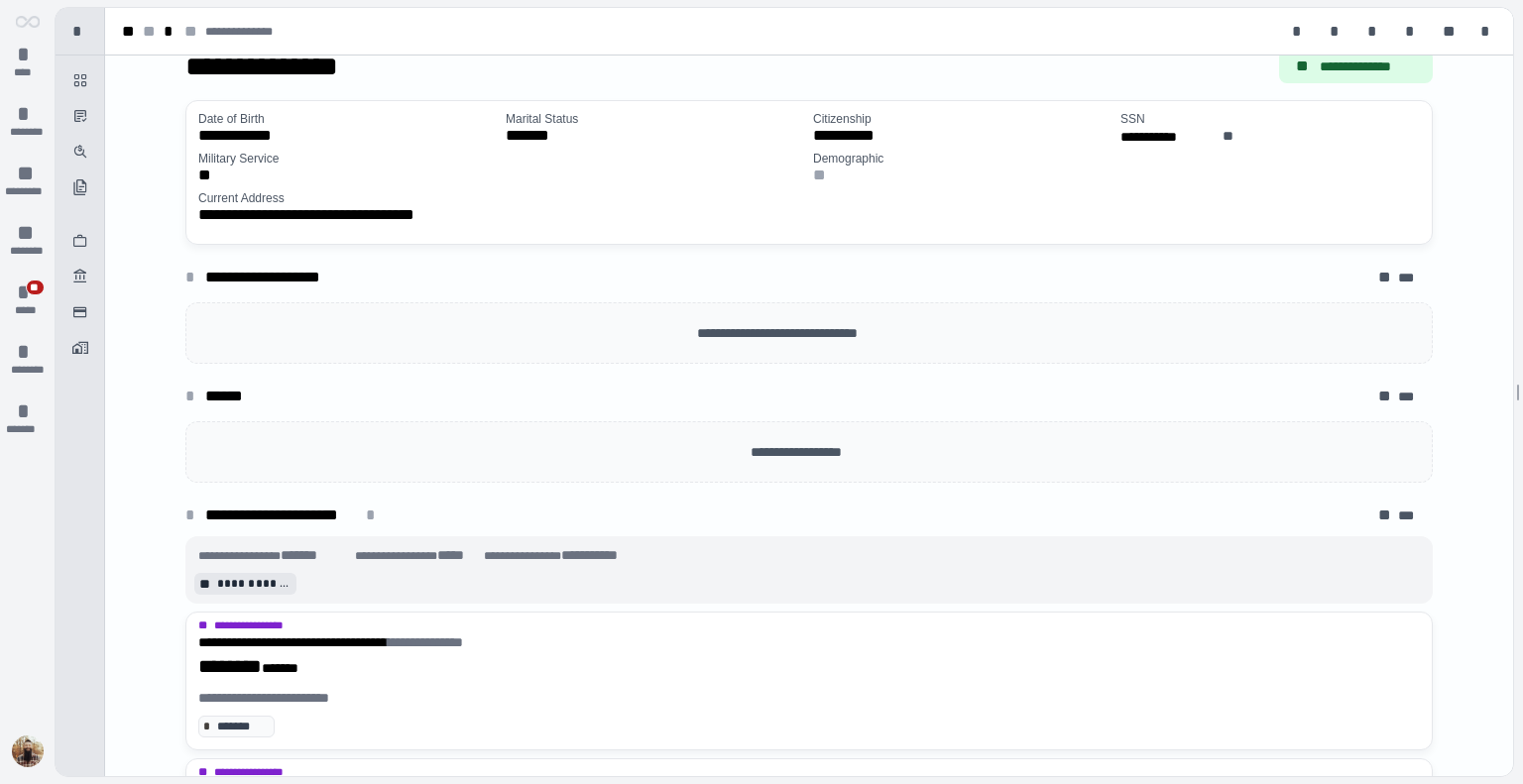 scroll, scrollTop: 48, scrollLeft: 0, axis: vertical 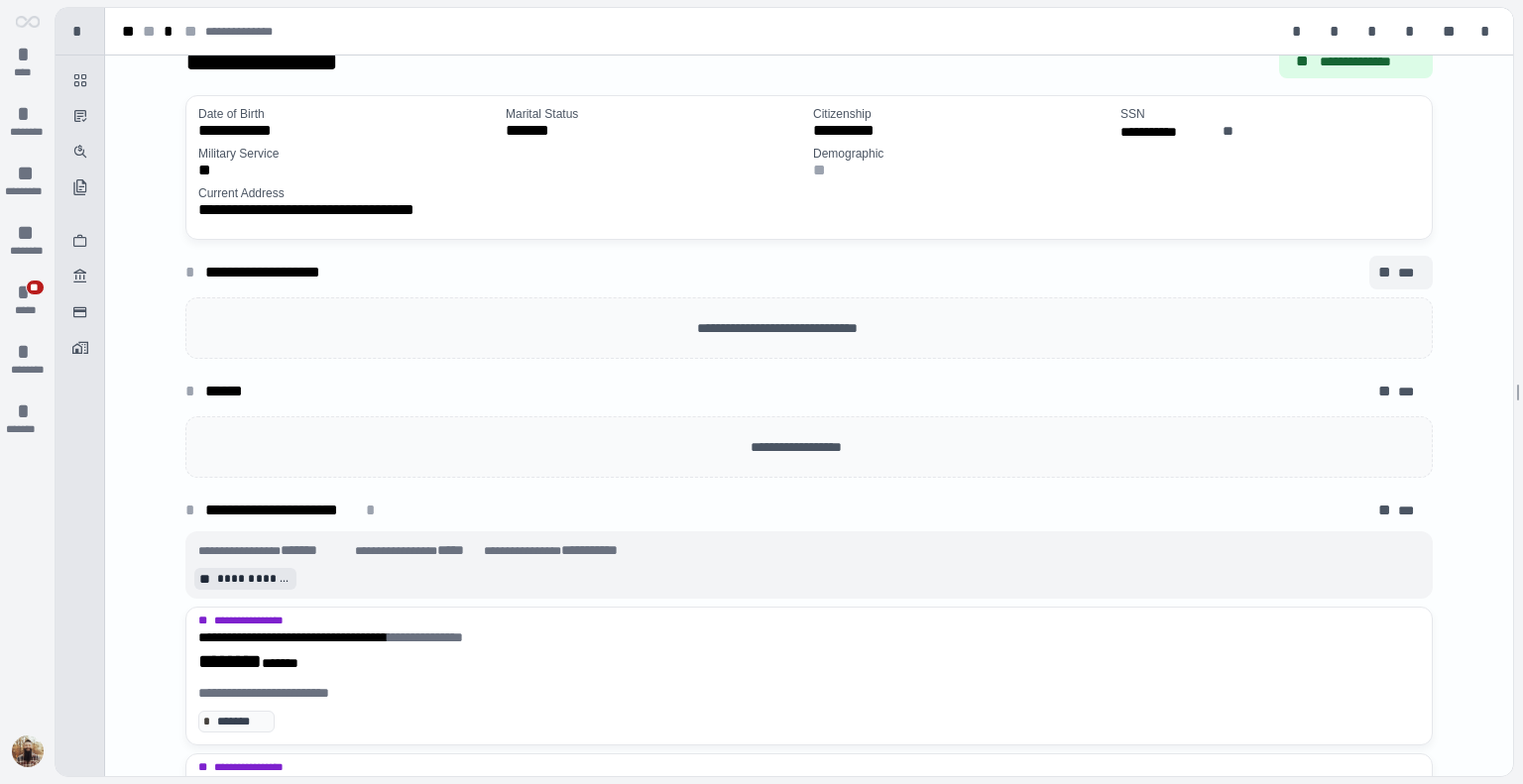 click on "***" at bounding box center (1411, 273) 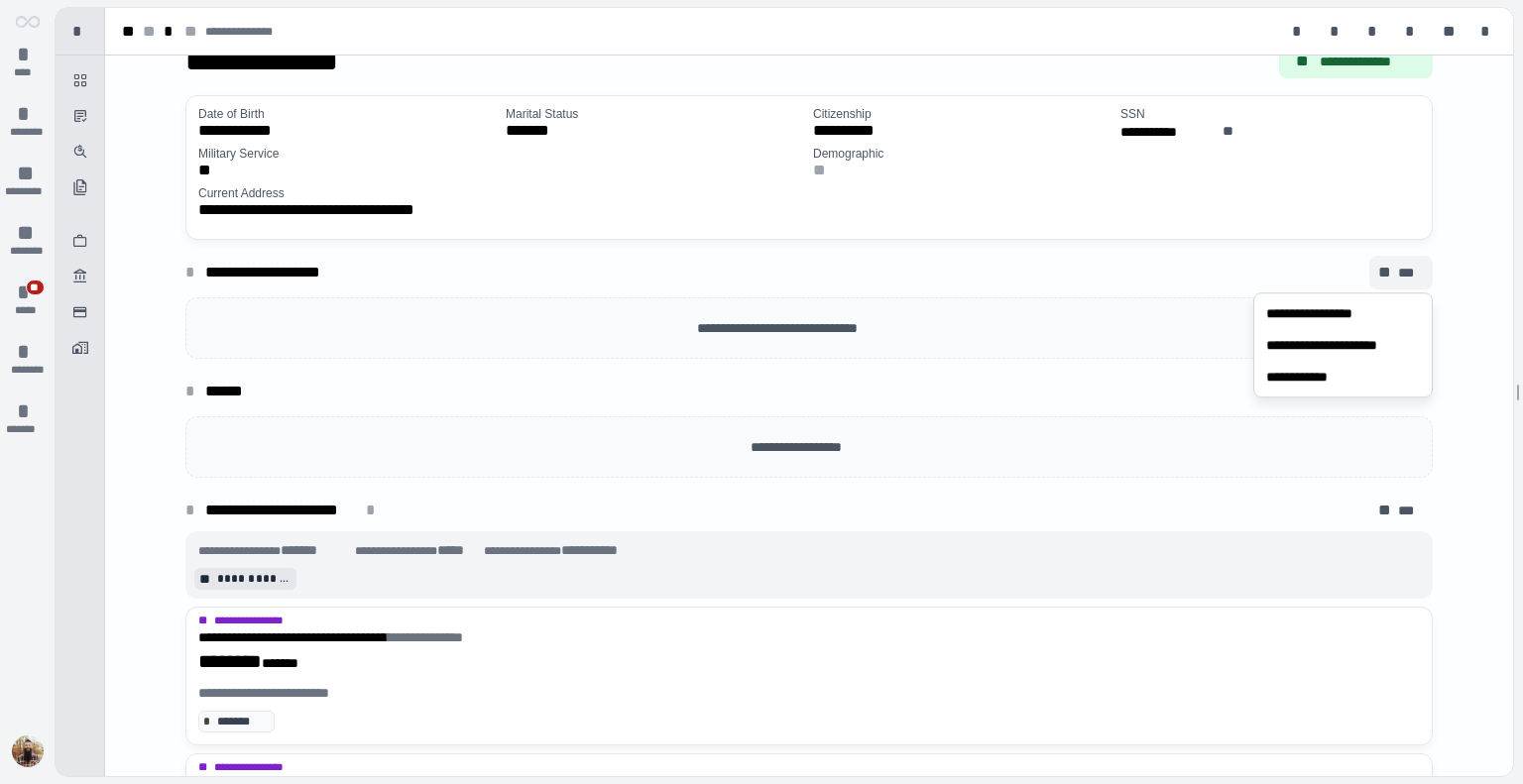 click on "**********" at bounding box center [809, 277] 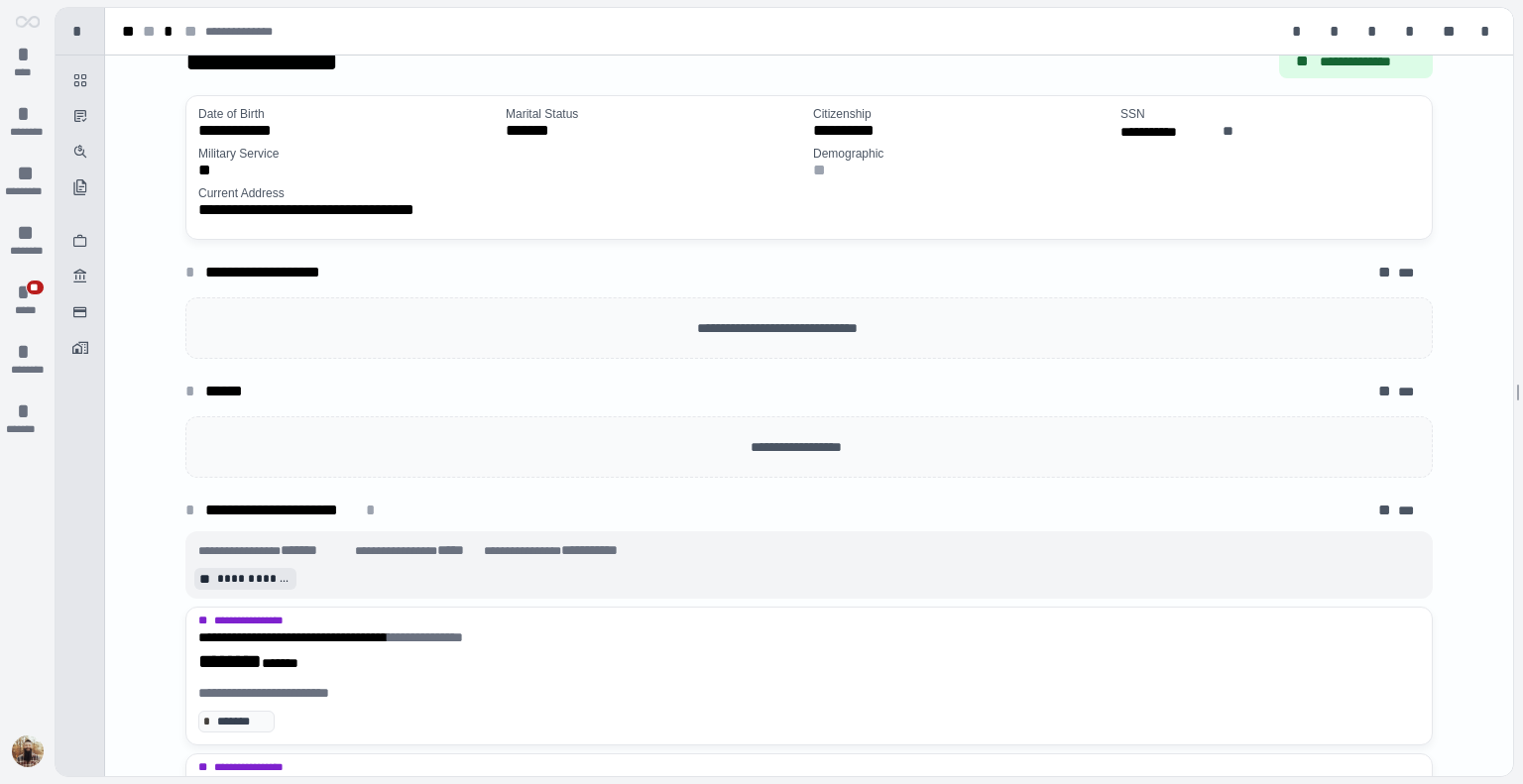 scroll, scrollTop: 0, scrollLeft: 0, axis: both 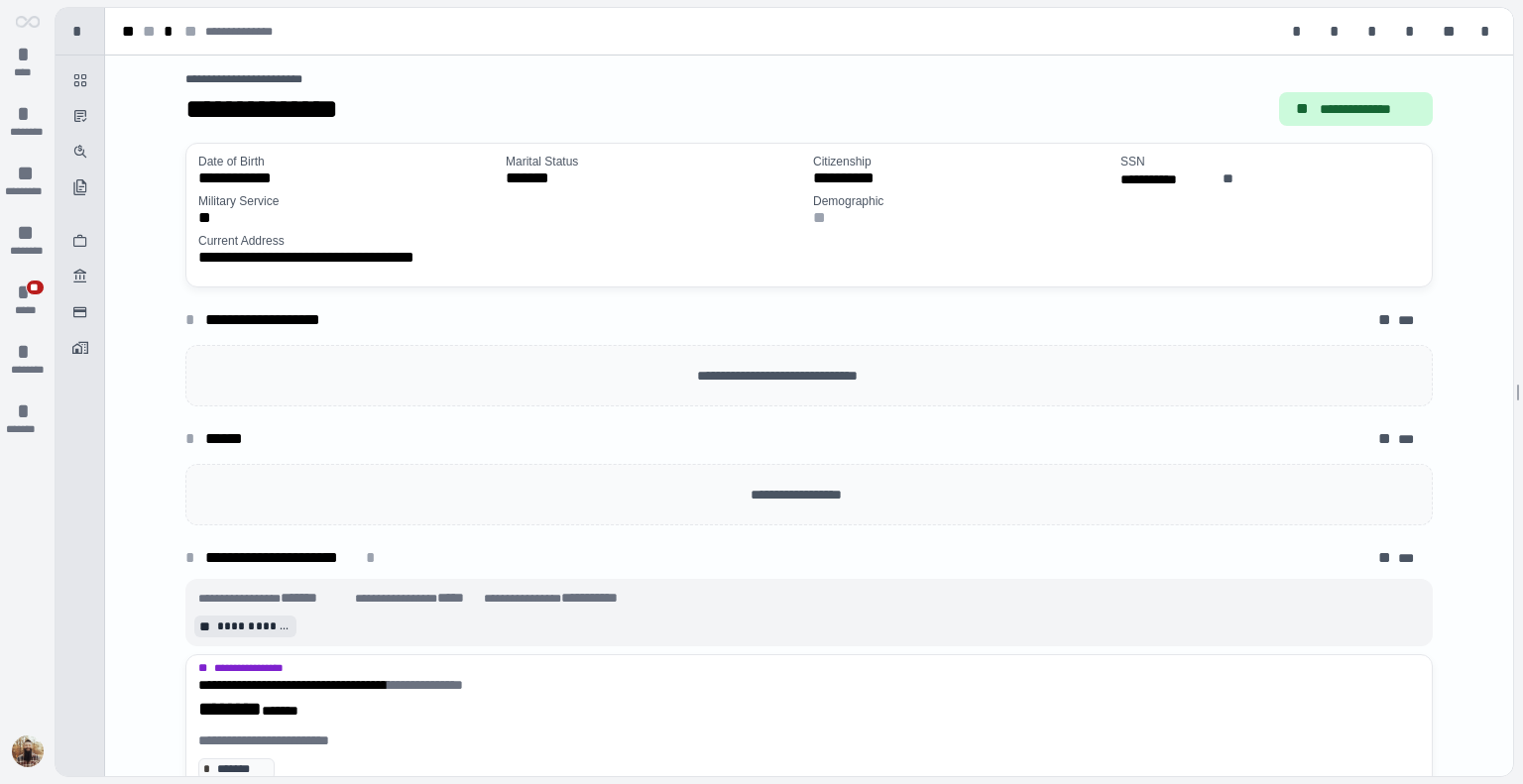 click on "**********" at bounding box center (1368, 109) 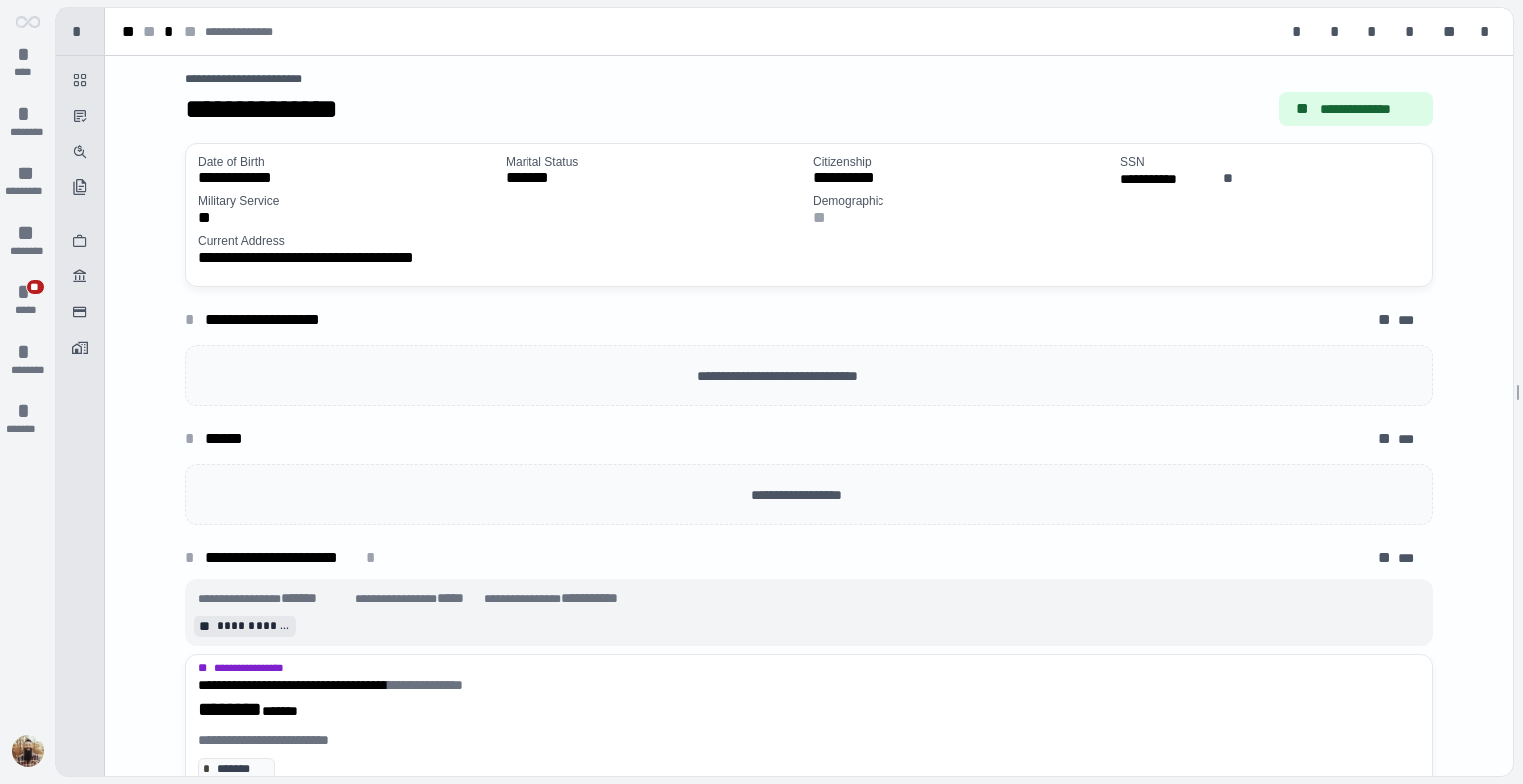 click on "**********" at bounding box center (809, 324) 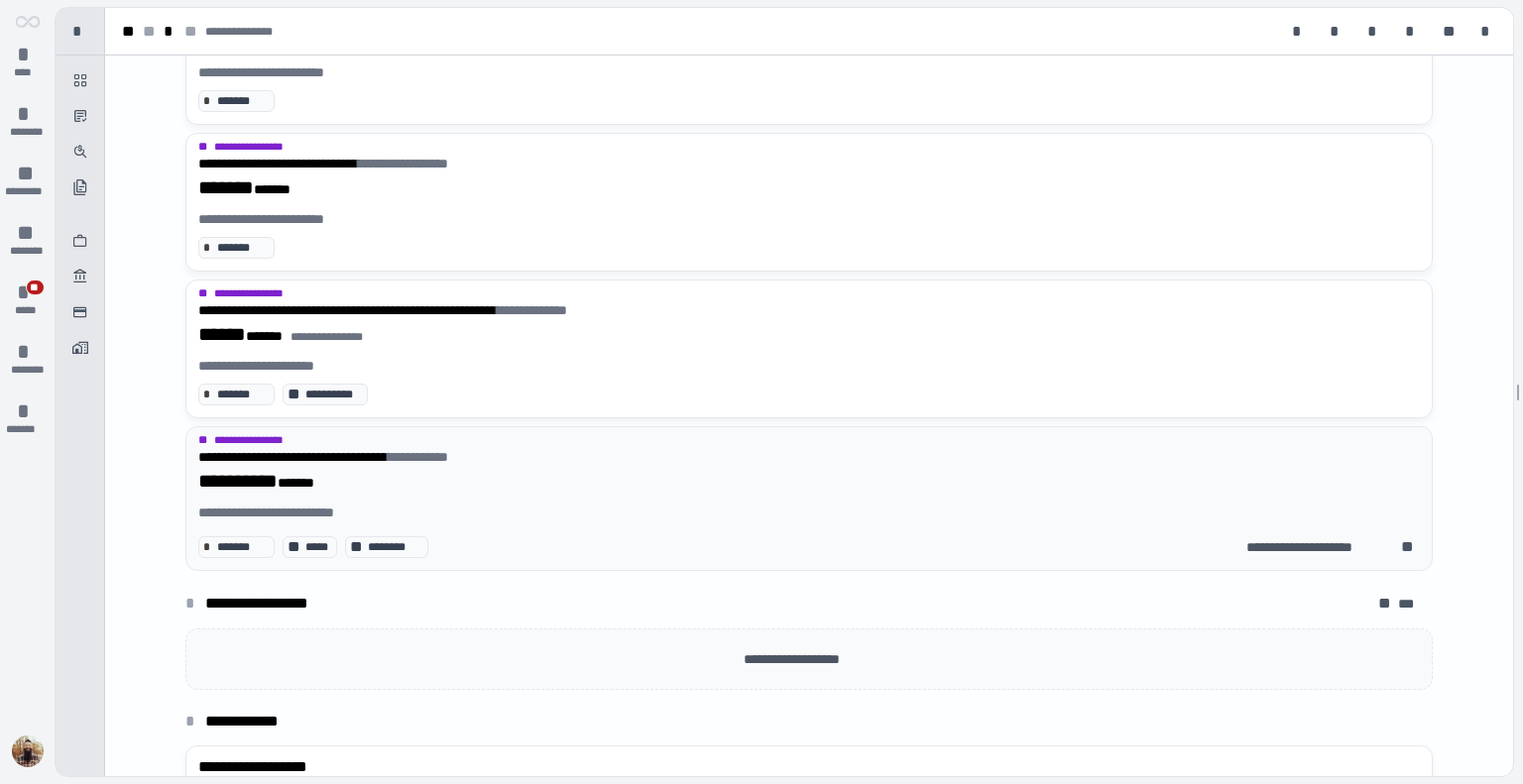 scroll, scrollTop: 963, scrollLeft: 0, axis: vertical 